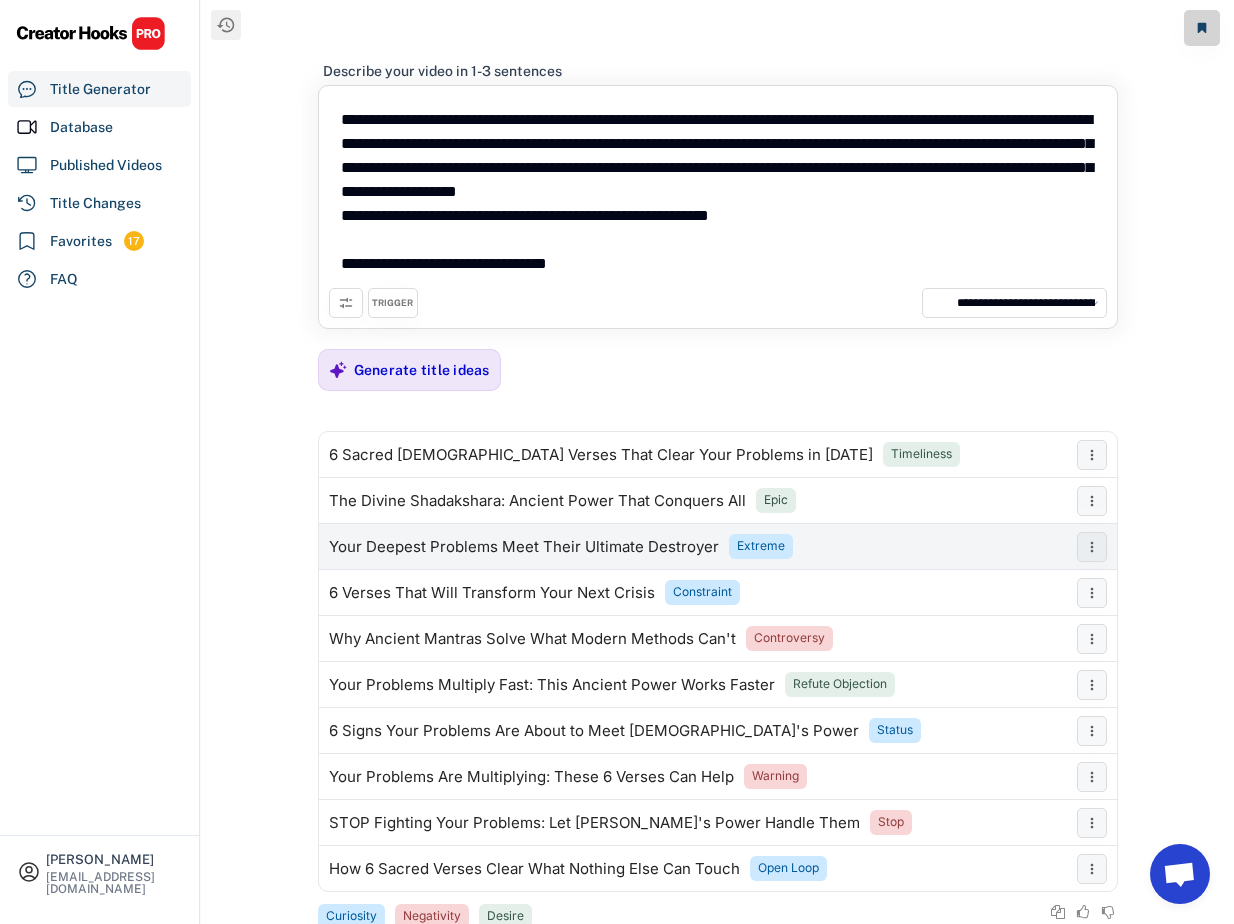 select on "**********" 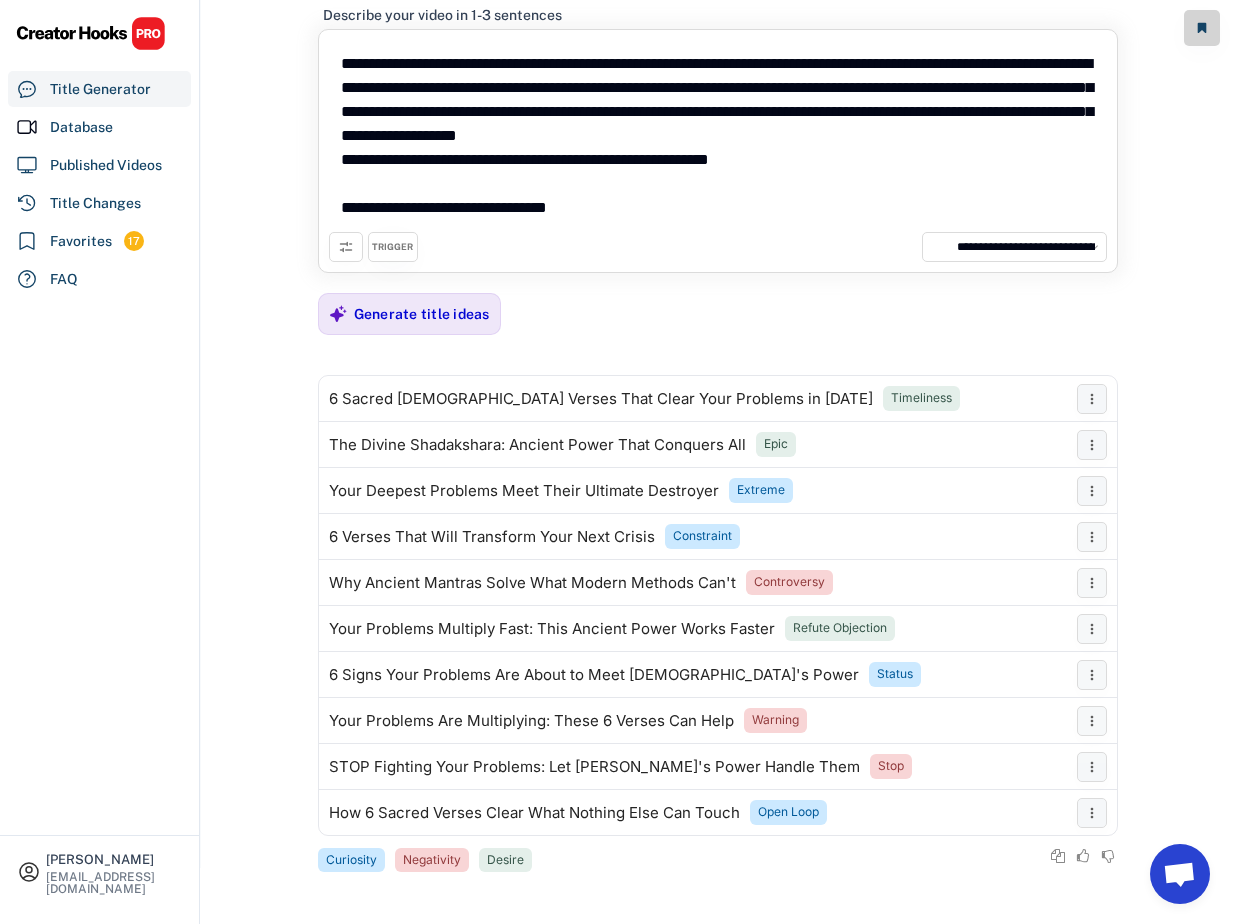 scroll, scrollTop: 0, scrollLeft: 0, axis: both 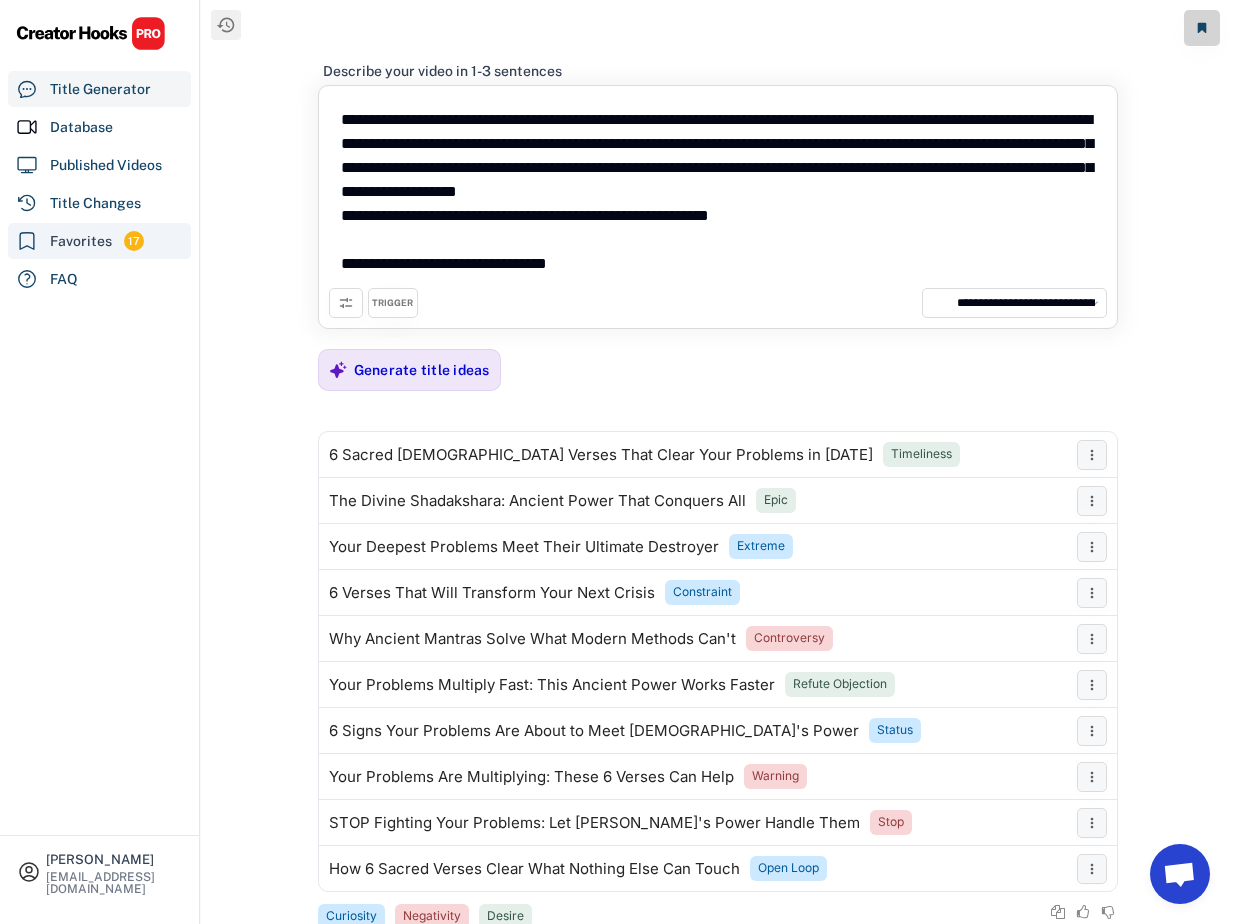 click on "Favorites 17" at bounding box center (99, 241) 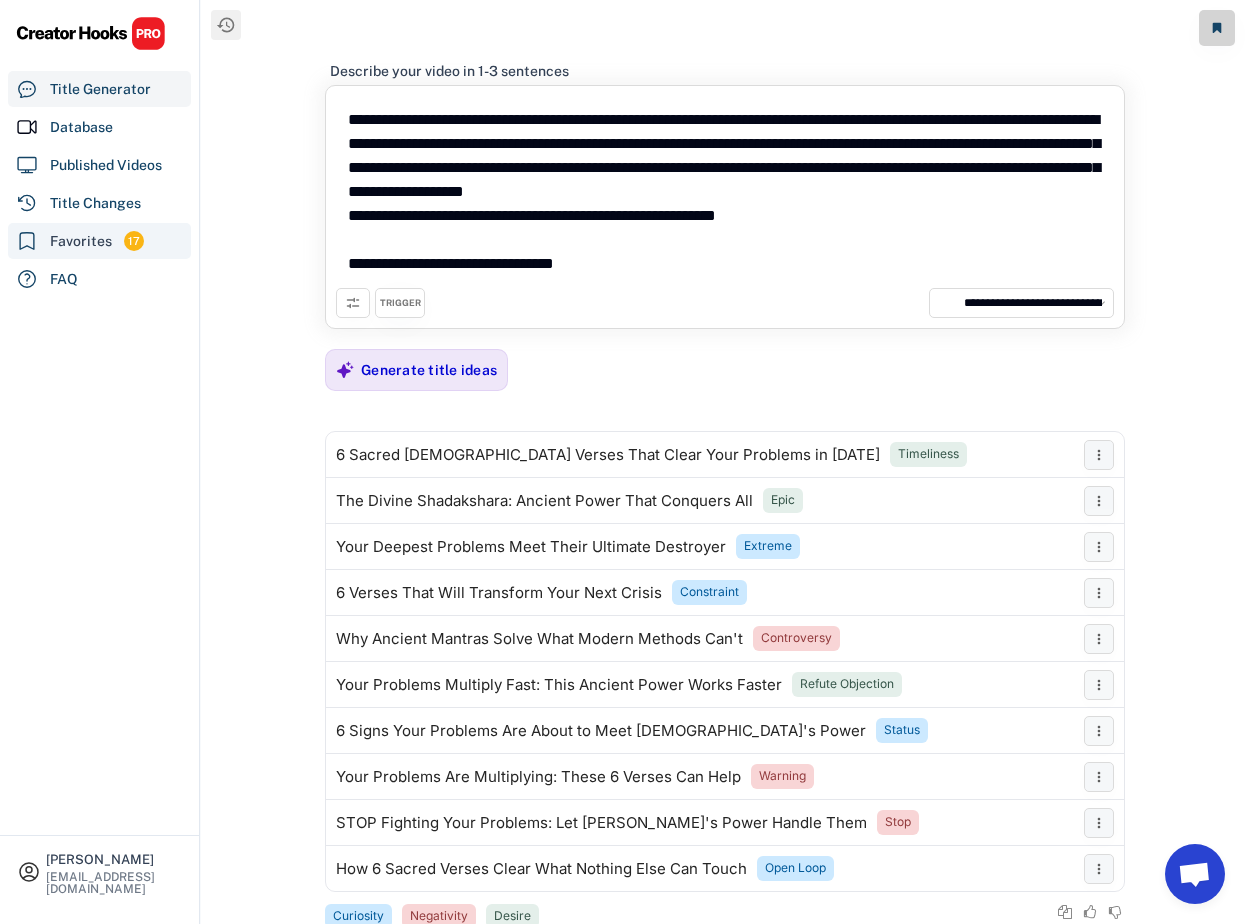 select on "******" 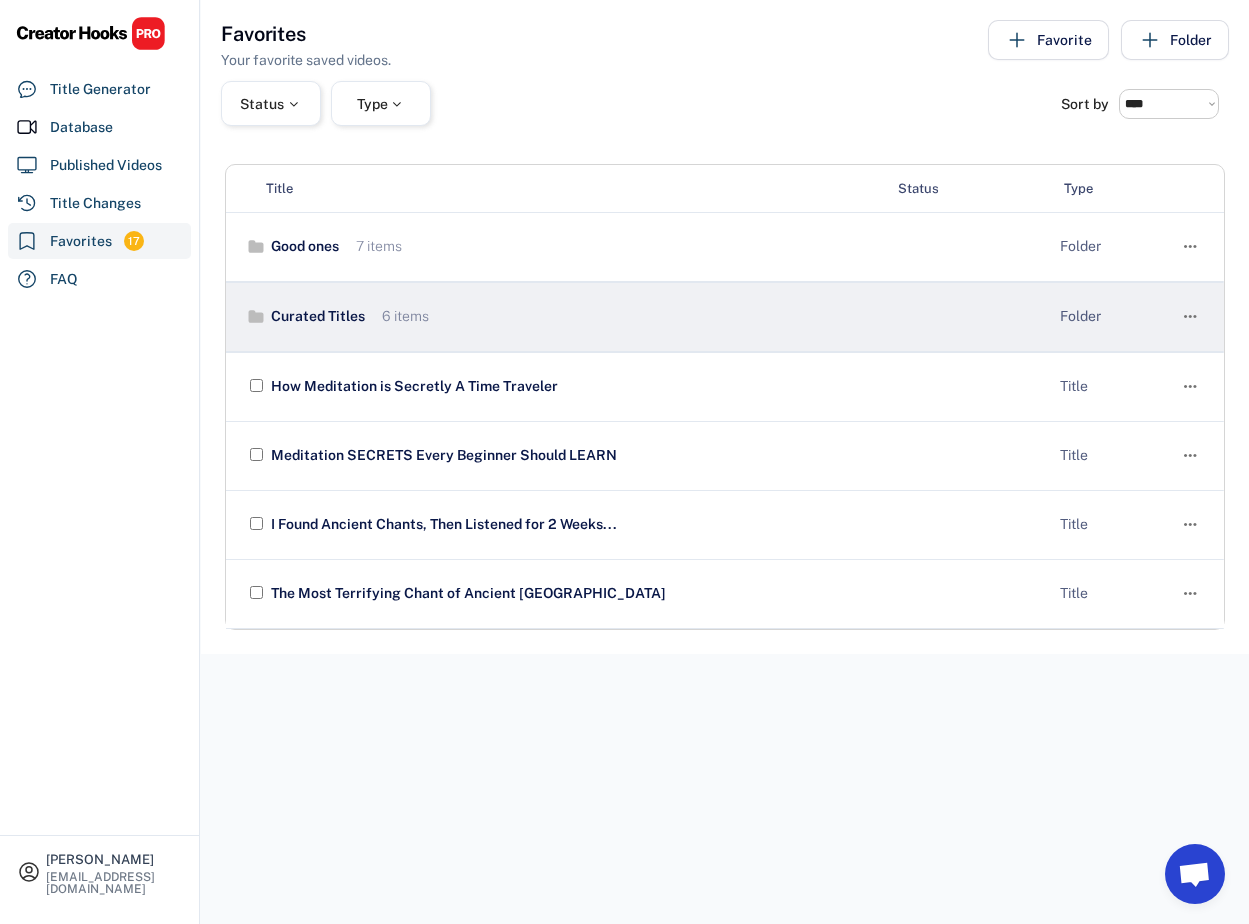 click on "Curated Titles 6 items  Folder
" at bounding box center [725, 317] 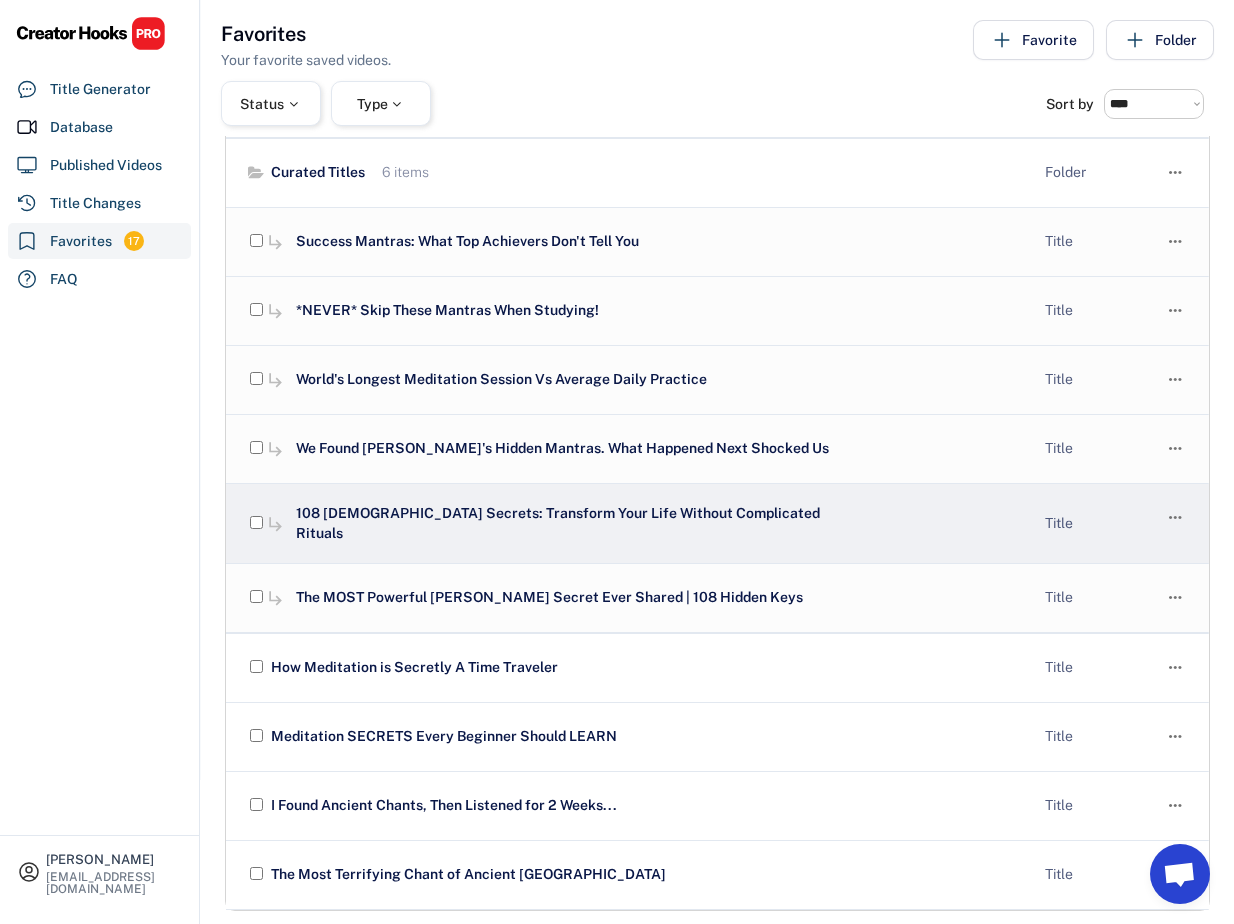 scroll, scrollTop: 36, scrollLeft: 0, axis: vertical 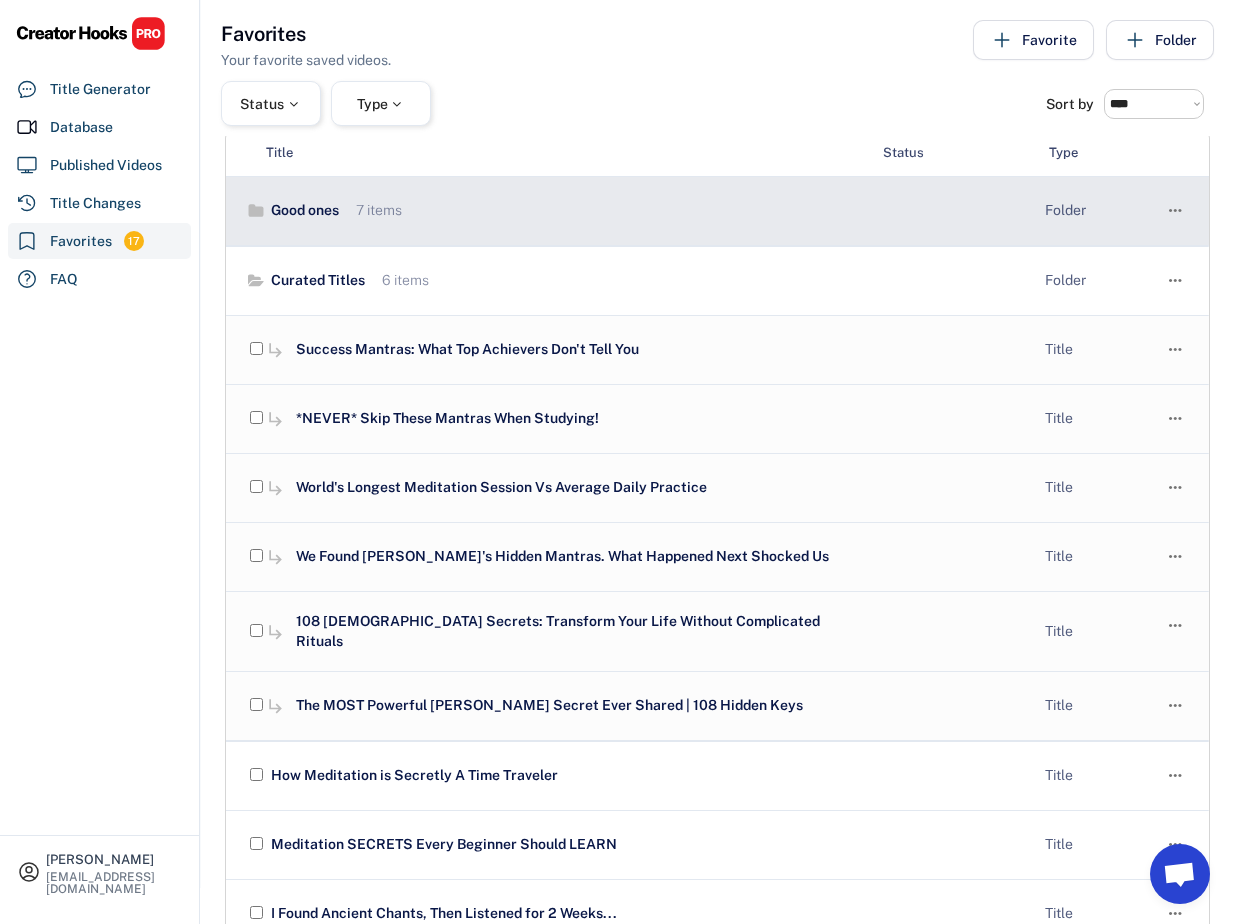 click on "Good ones 7 items  Folder
" at bounding box center [717, 211] 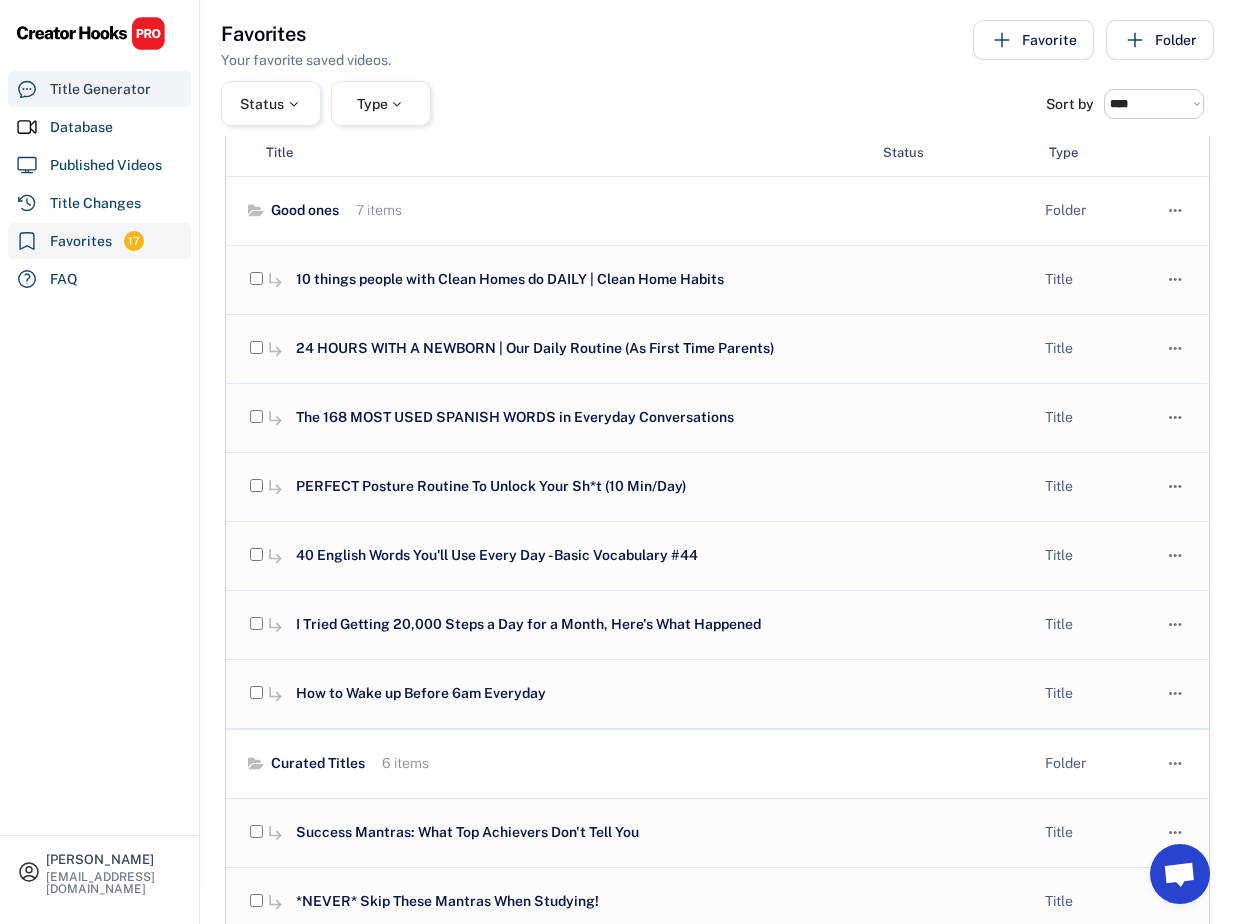 click on "Title Generator" at bounding box center (100, 89) 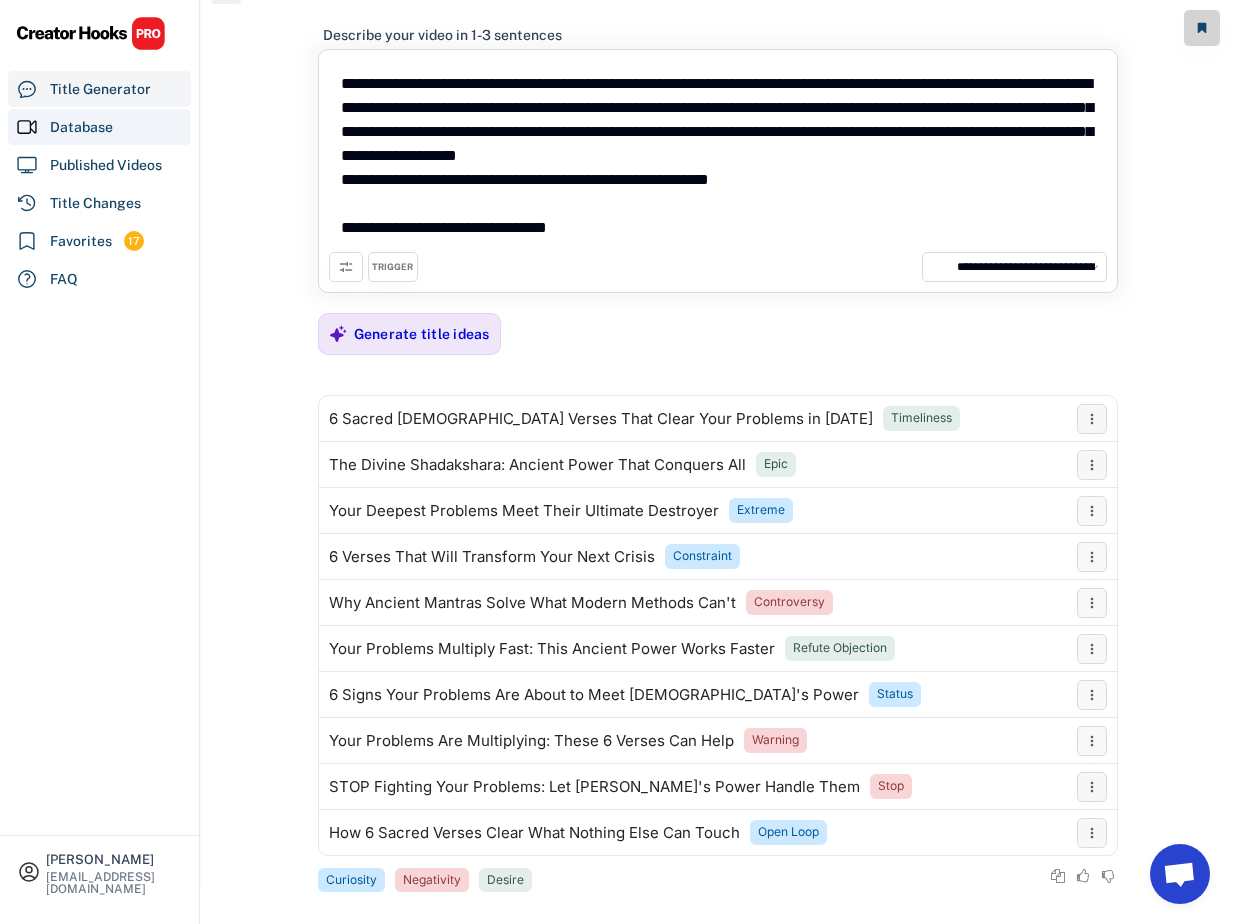 click on "Database" at bounding box center (81, 127) 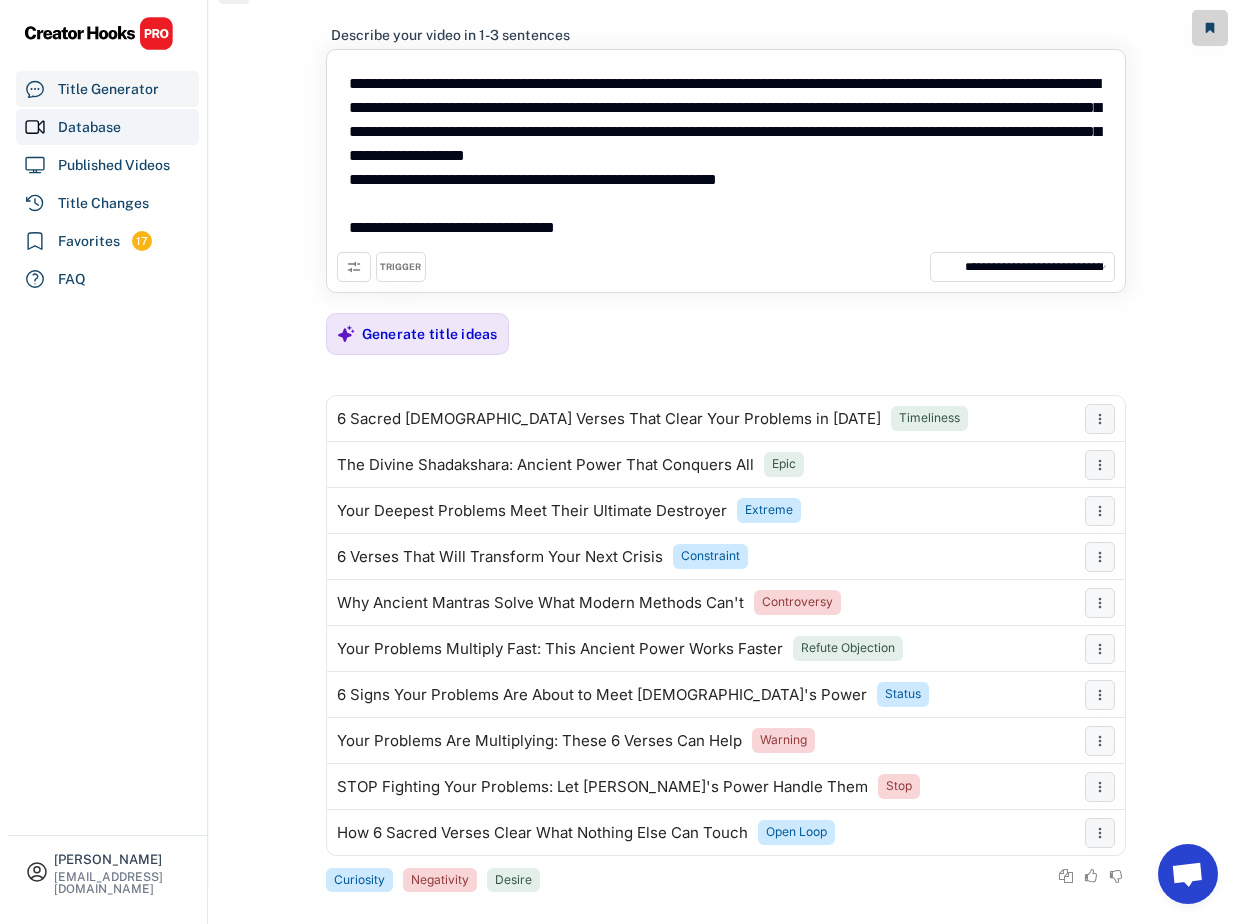 scroll, scrollTop: 0, scrollLeft: 0, axis: both 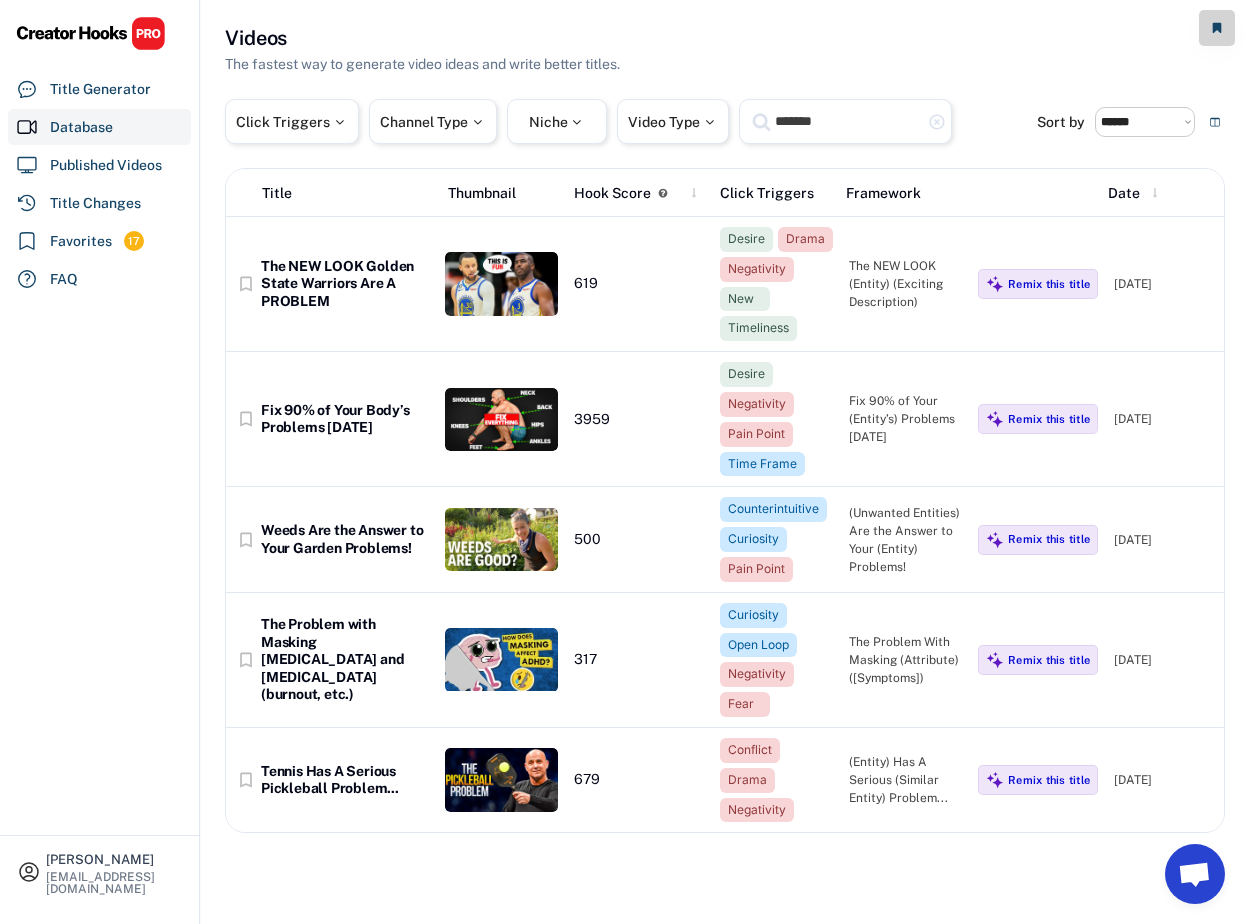 click on "*******" at bounding box center (848, 121) 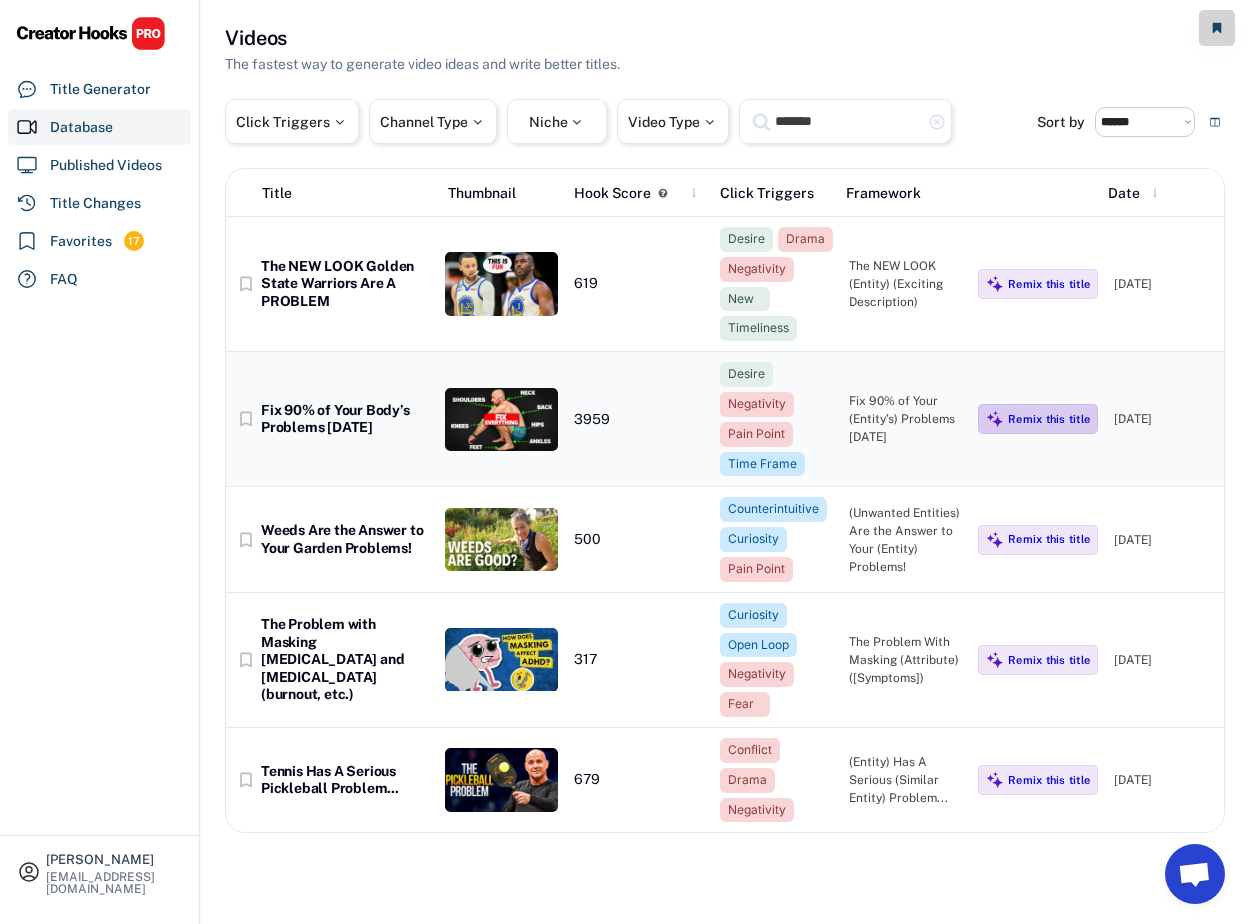 click on "Remix this title" at bounding box center (1049, 419) 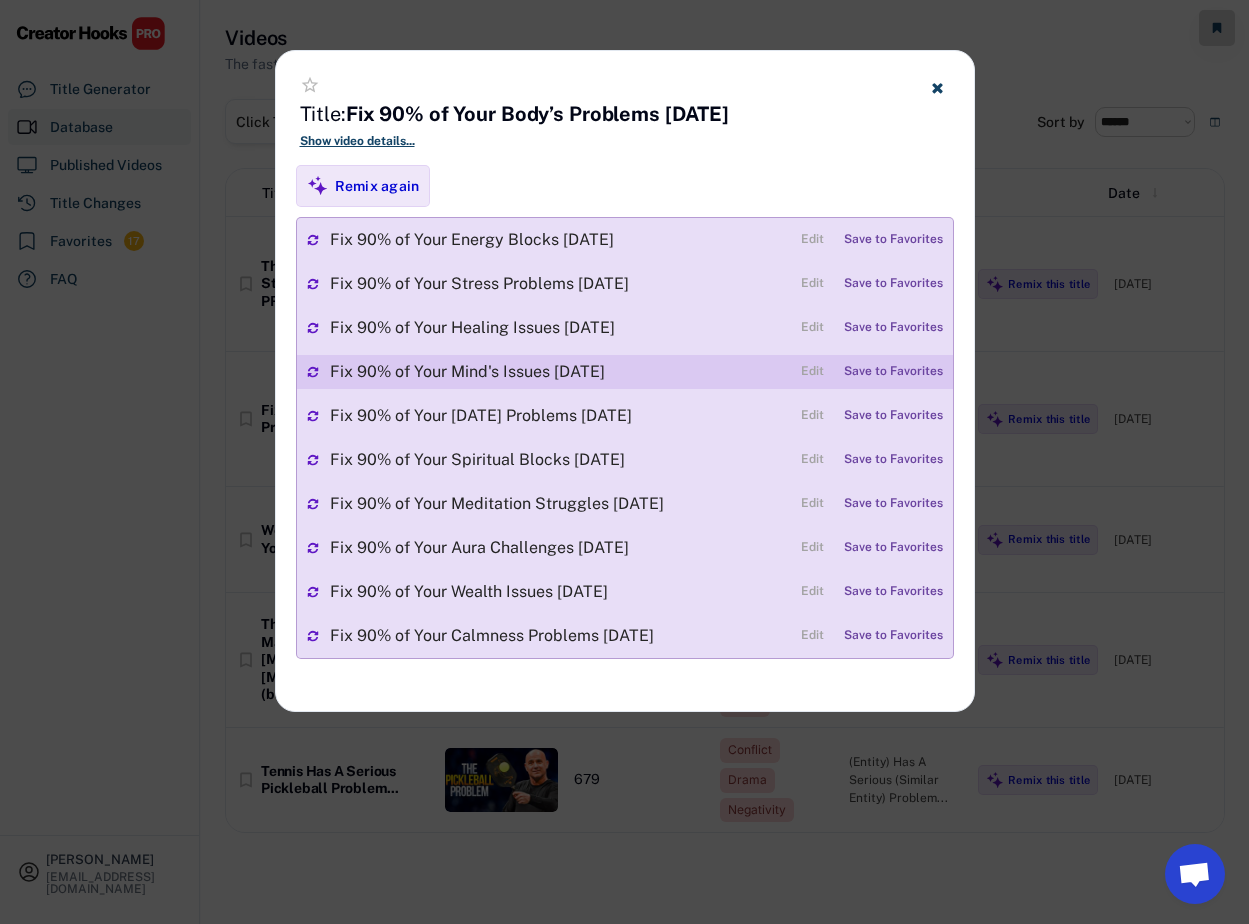 drag, startPoint x: 634, startPoint y: 371, endPoint x: 329, endPoint y: 375, distance: 305.0262 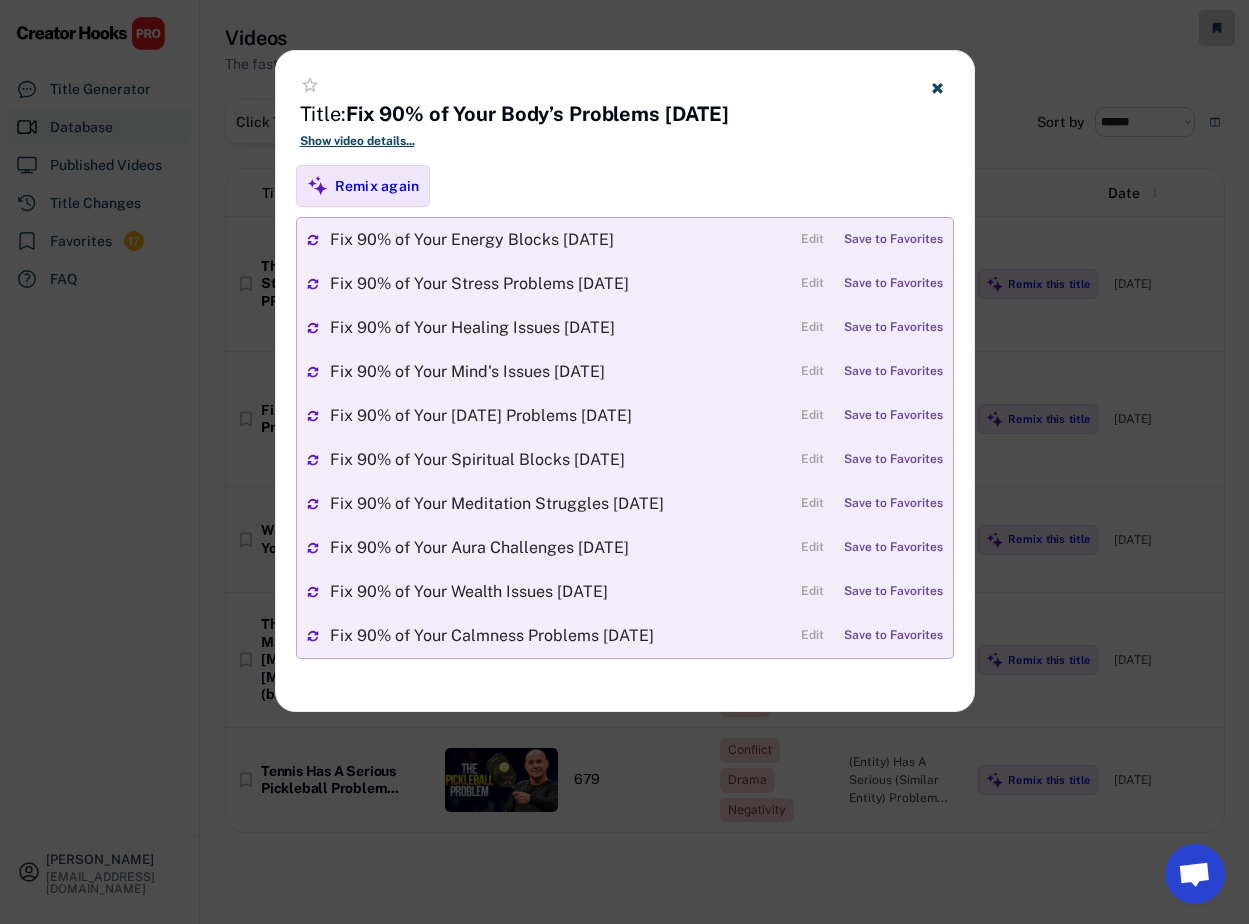 click at bounding box center [624, 462] 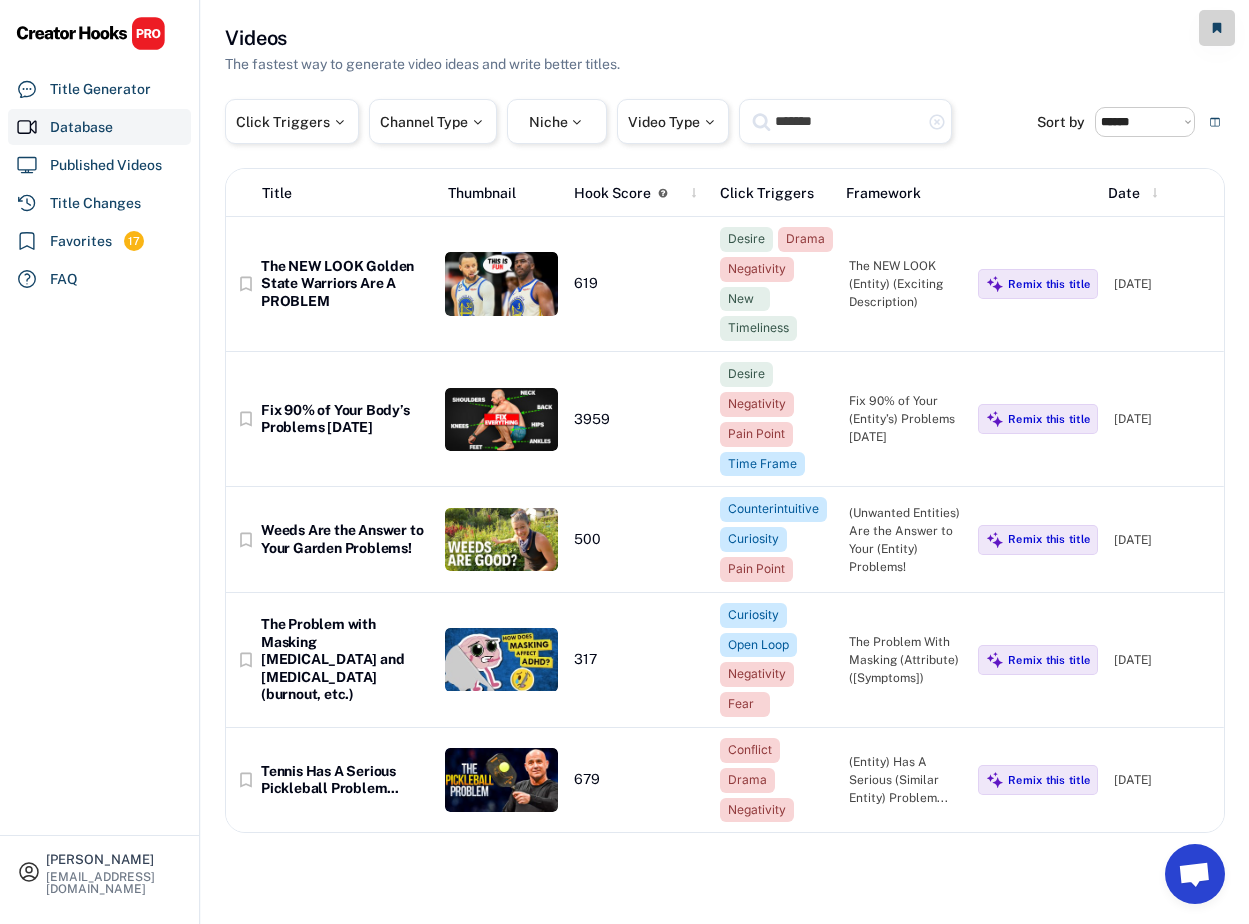 click on "*******" at bounding box center [848, 121] 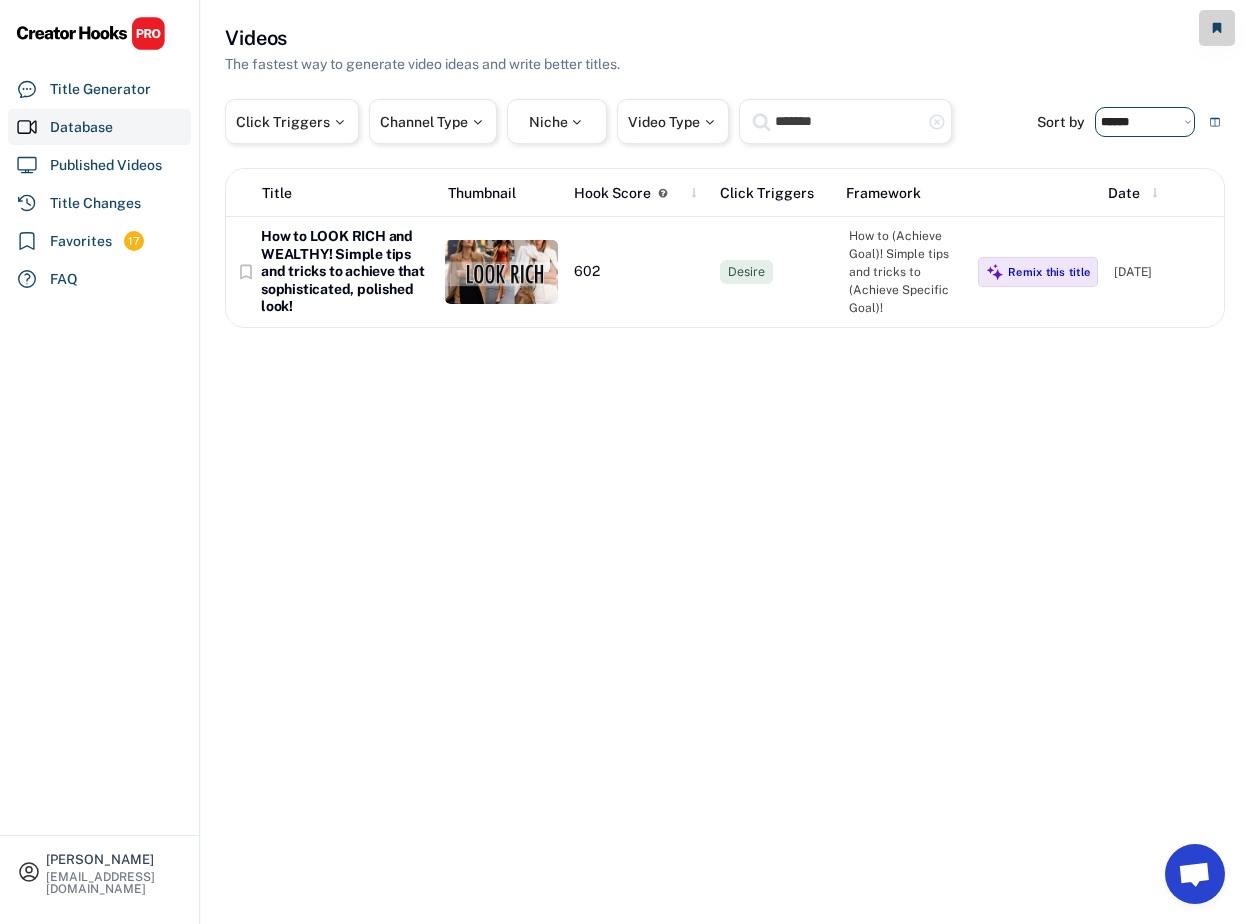 click on "**********" at bounding box center [1145, 122] 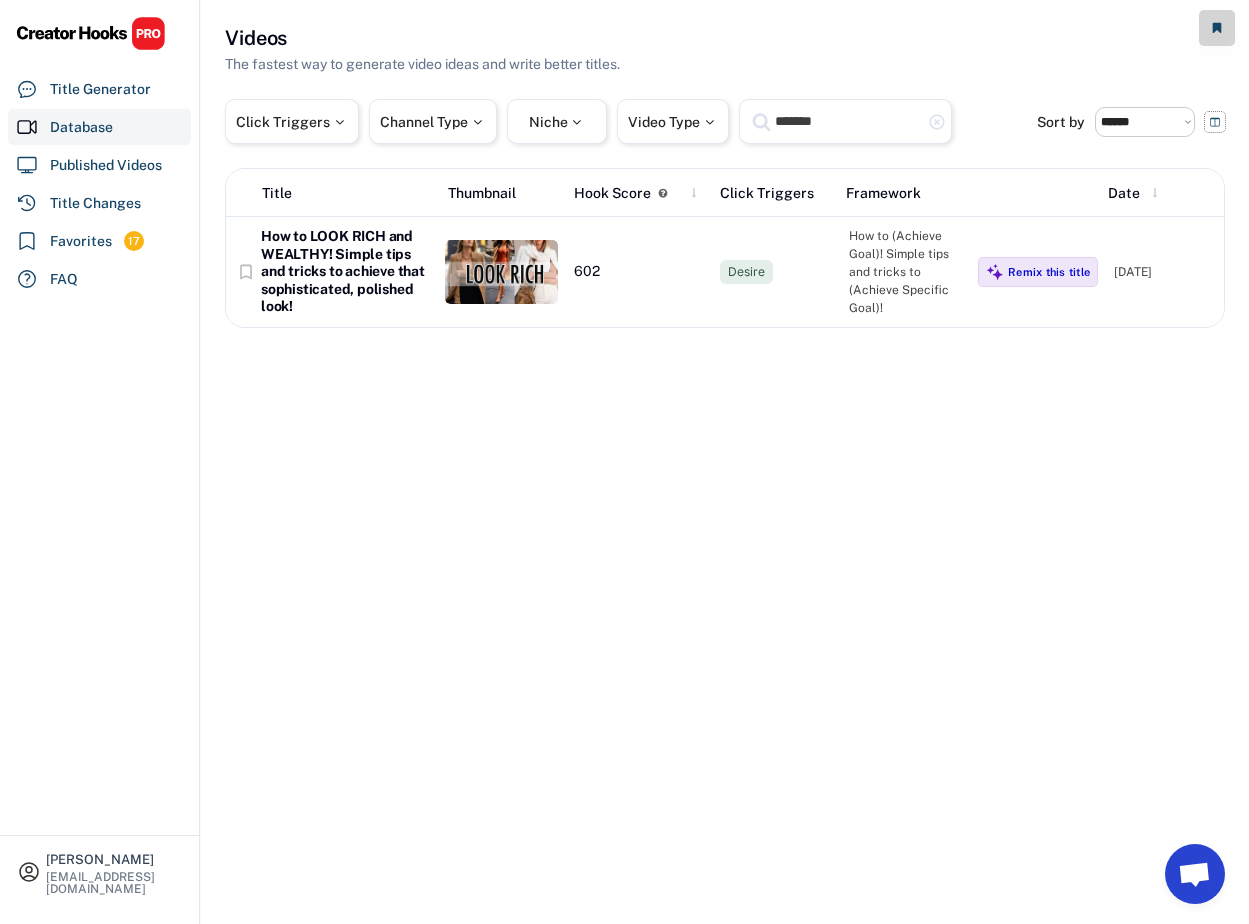 click 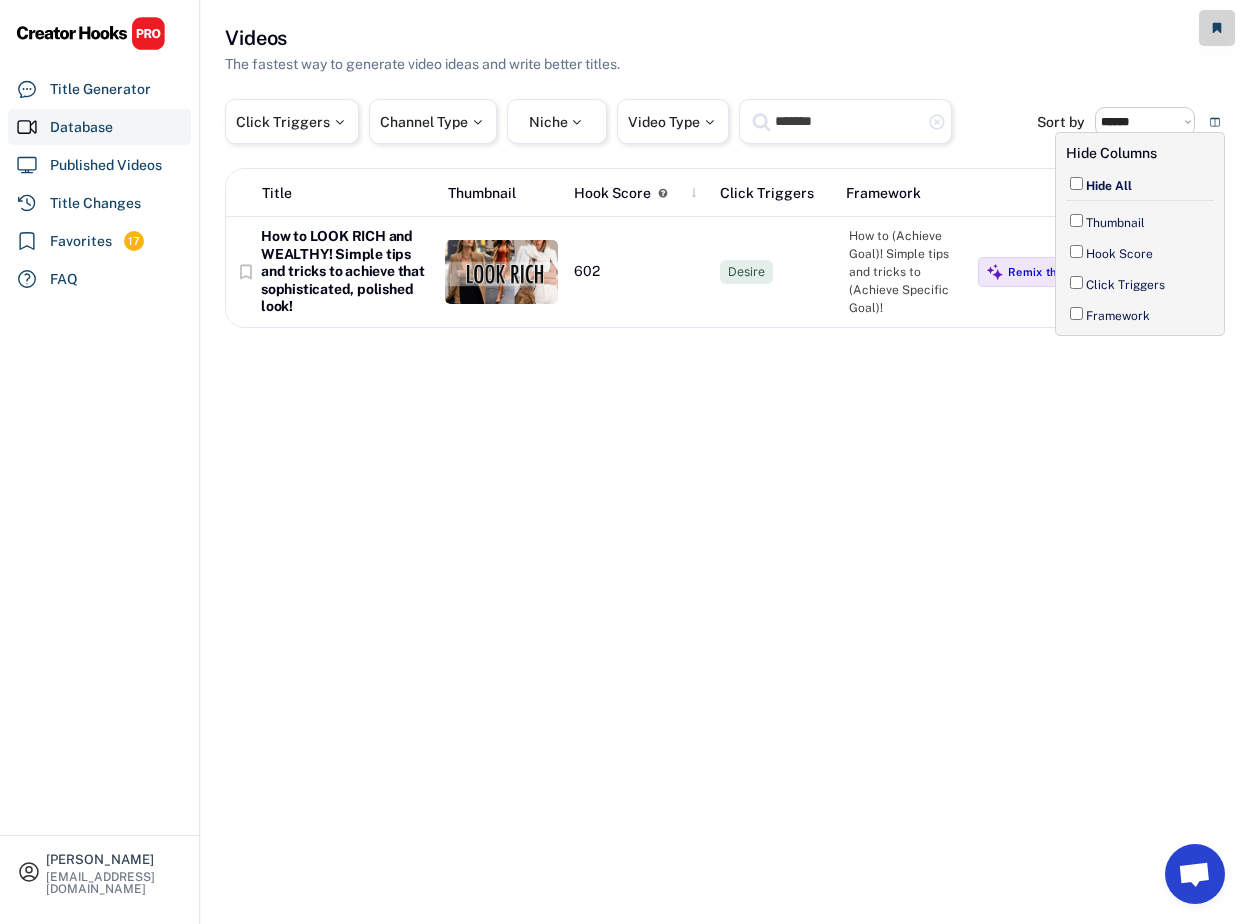 click 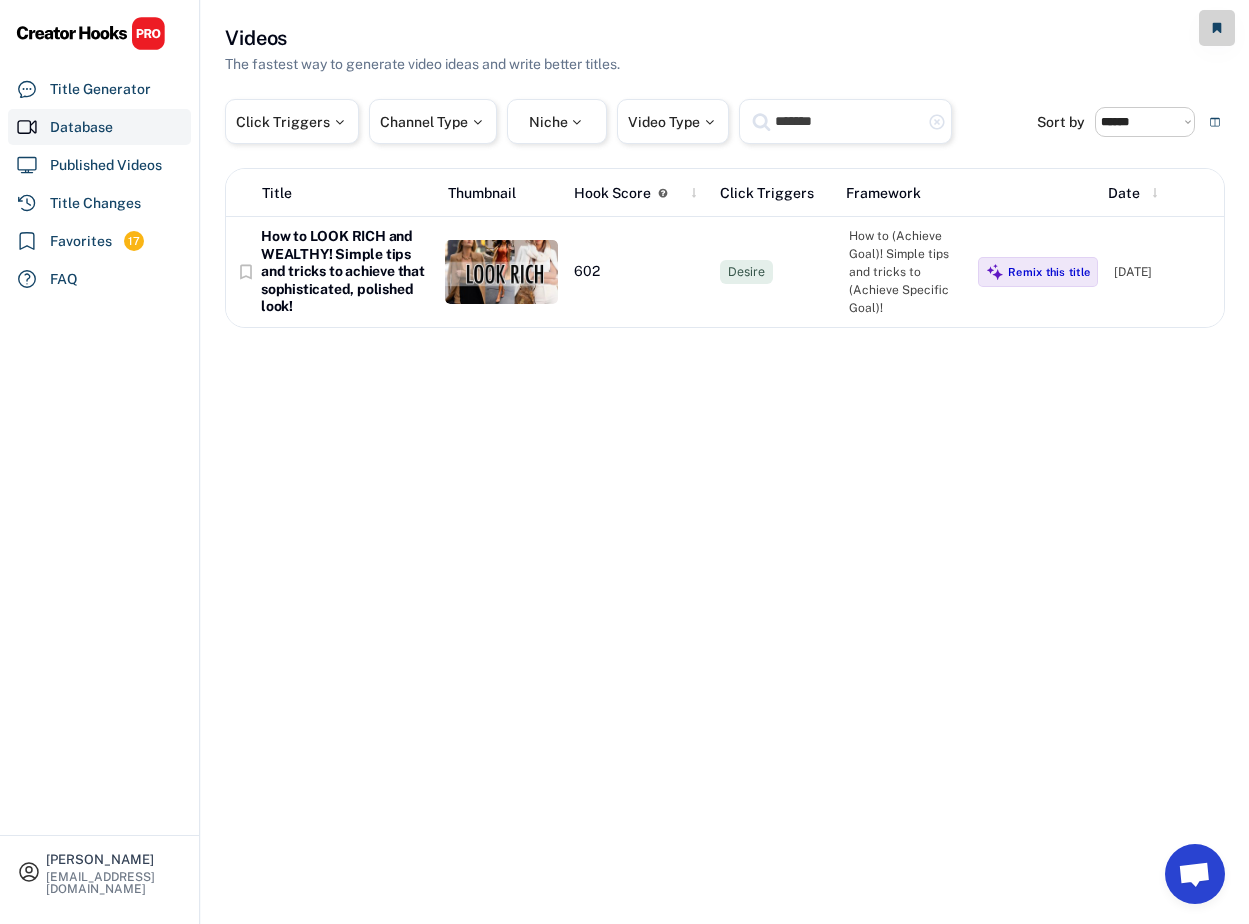 click on "*******" at bounding box center [848, 121] 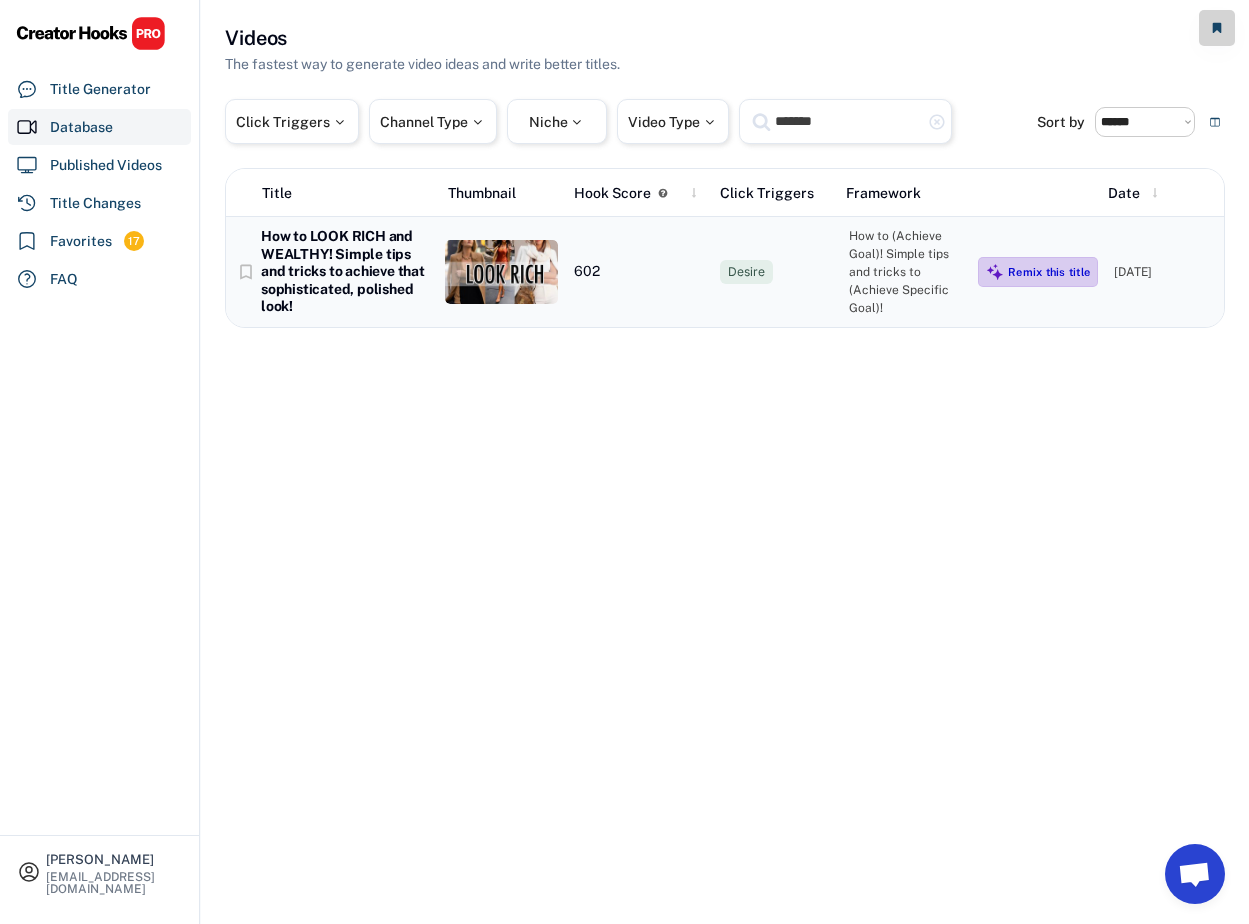 click 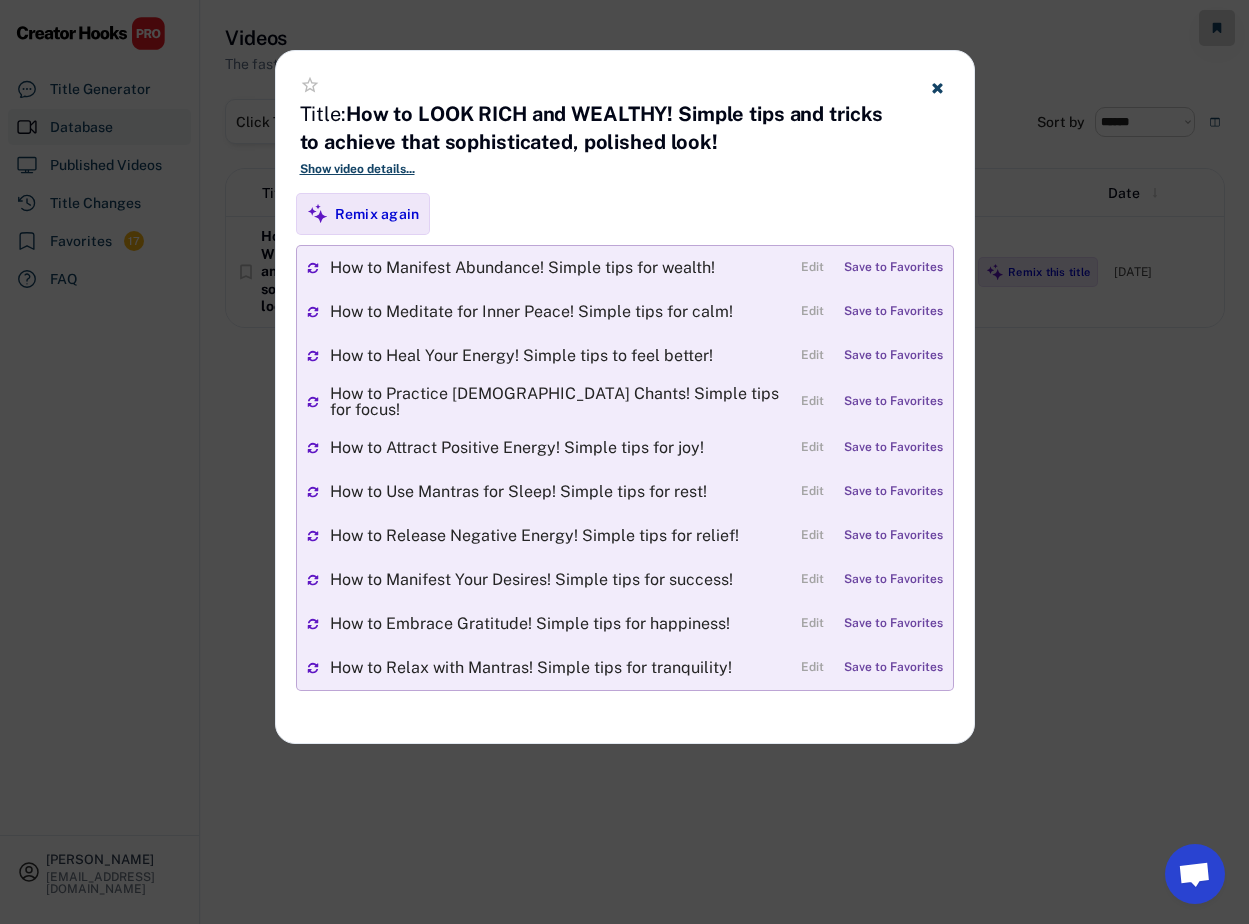 click at bounding box center [624, 462] 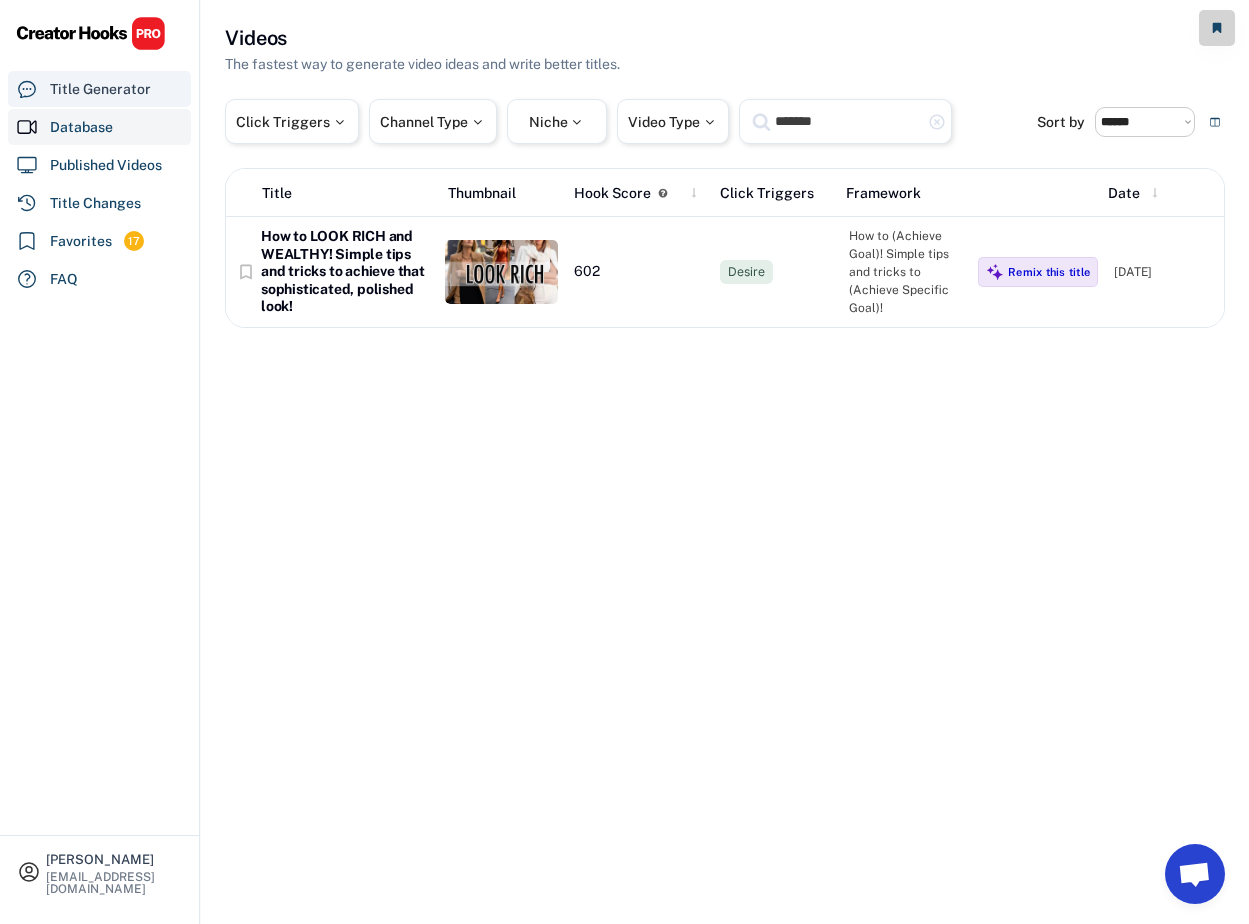 click on "Title Generator" at bounding box center [100, 89] 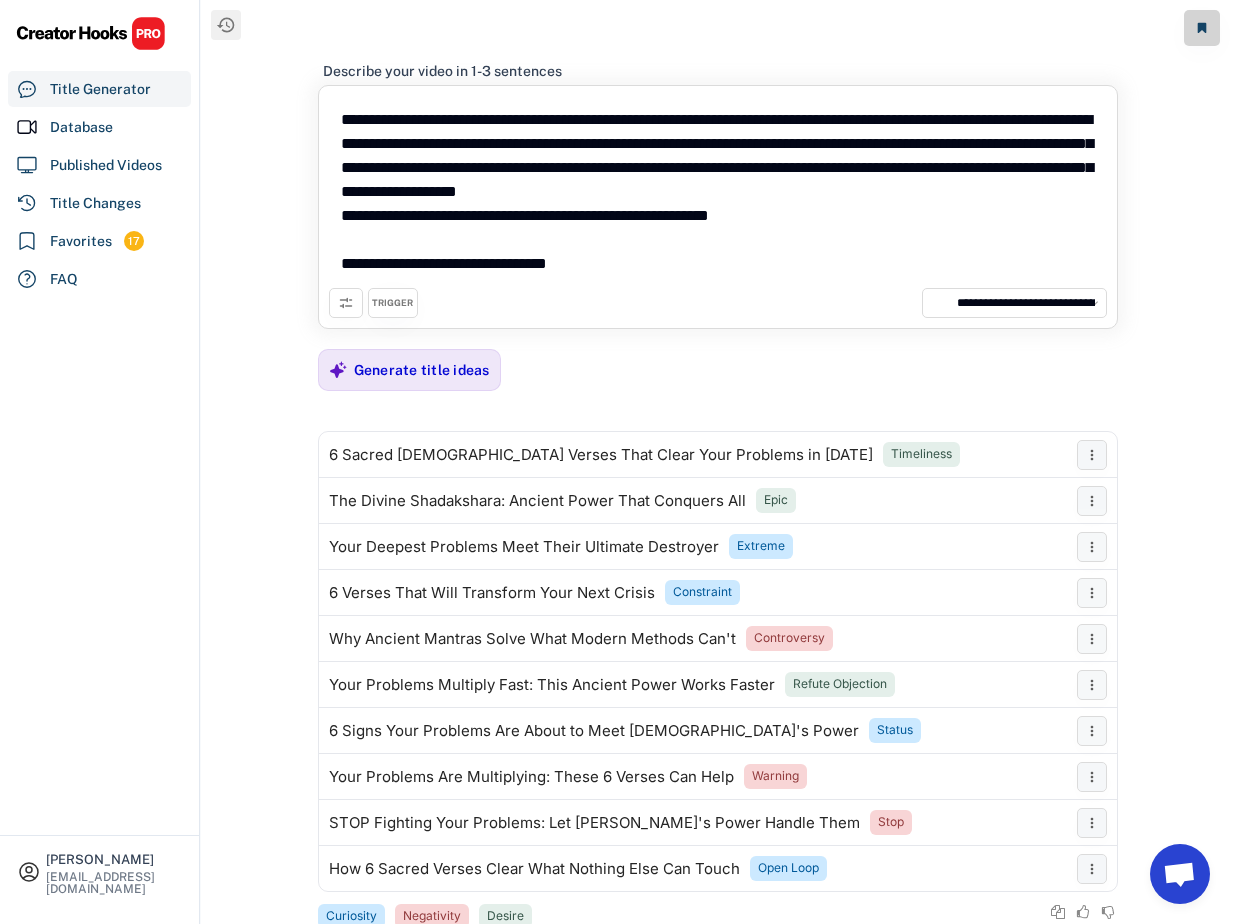 click on "**********" at bounding box center [718, 192] 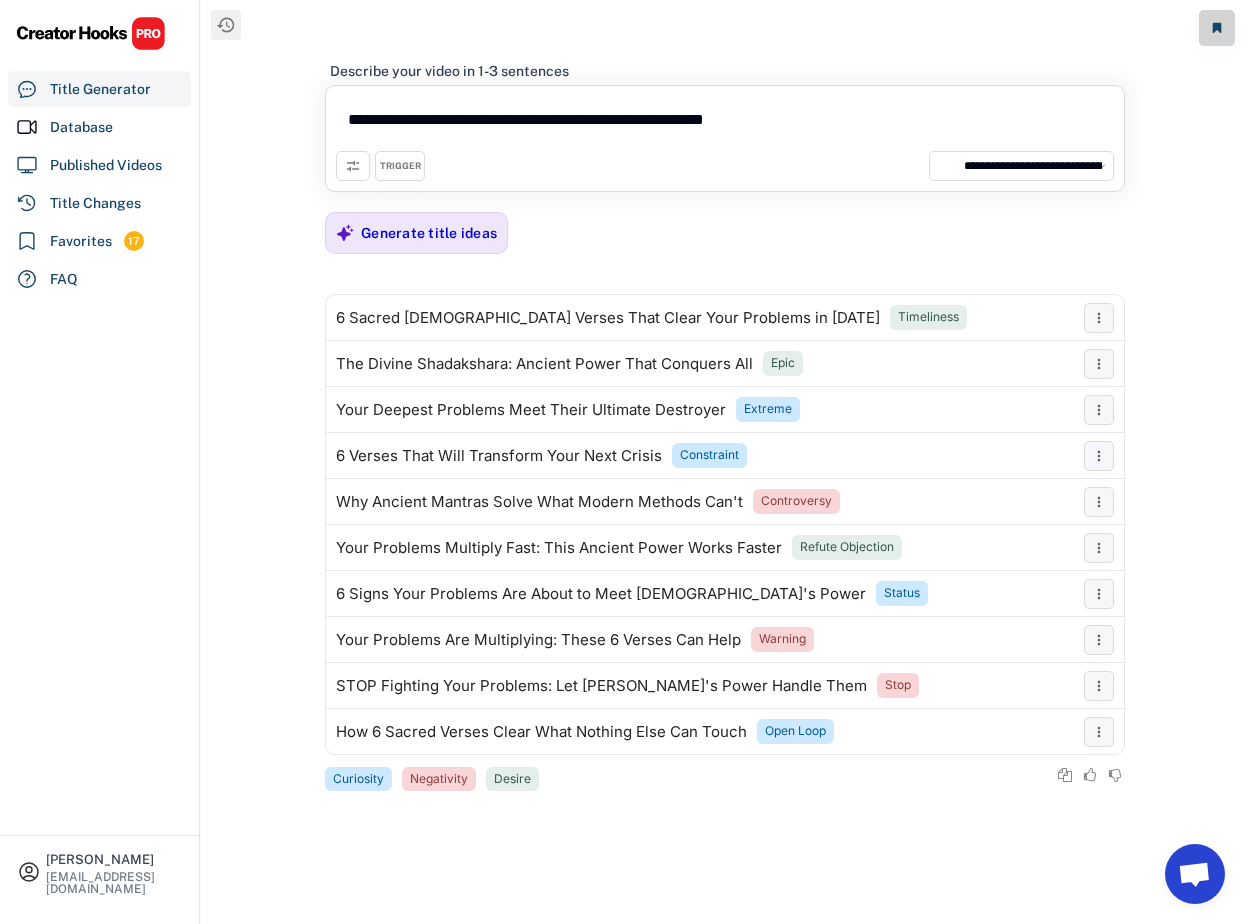 click on "**********" at bounding box center (725, 123) 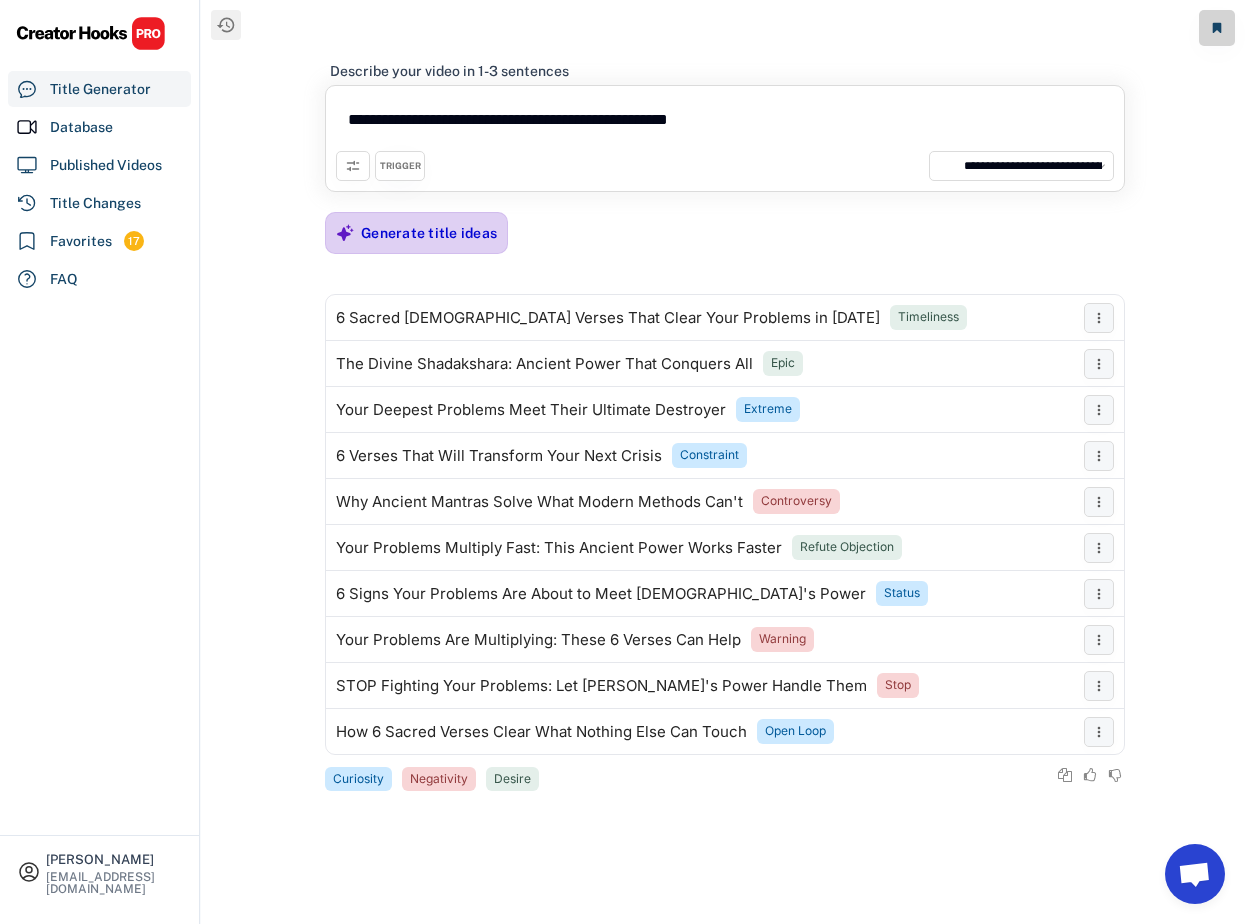 type on "**********" 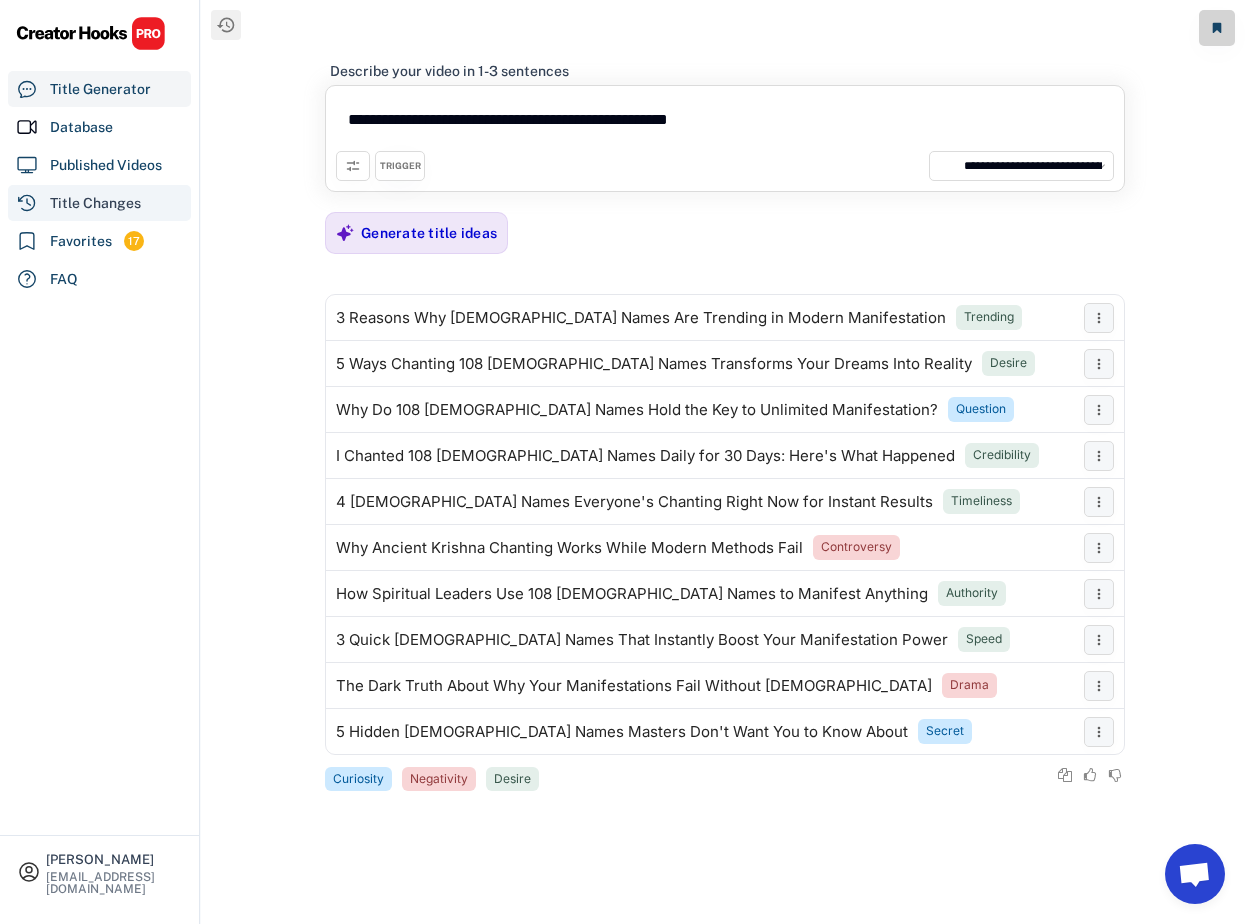 click on "Title Changes" at bounding box center [95, 203] 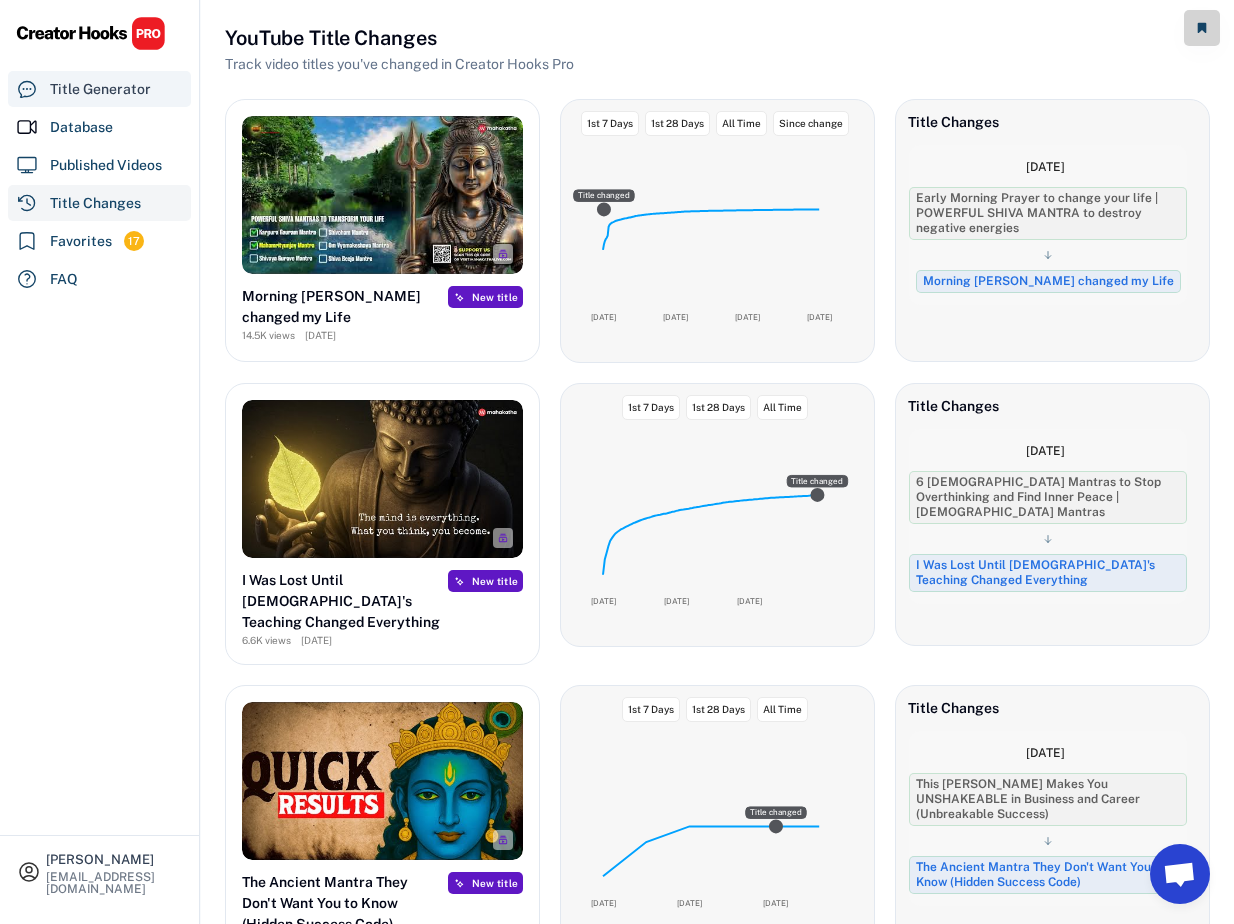 click on "Title Generator" at bounding box center [99, 89] 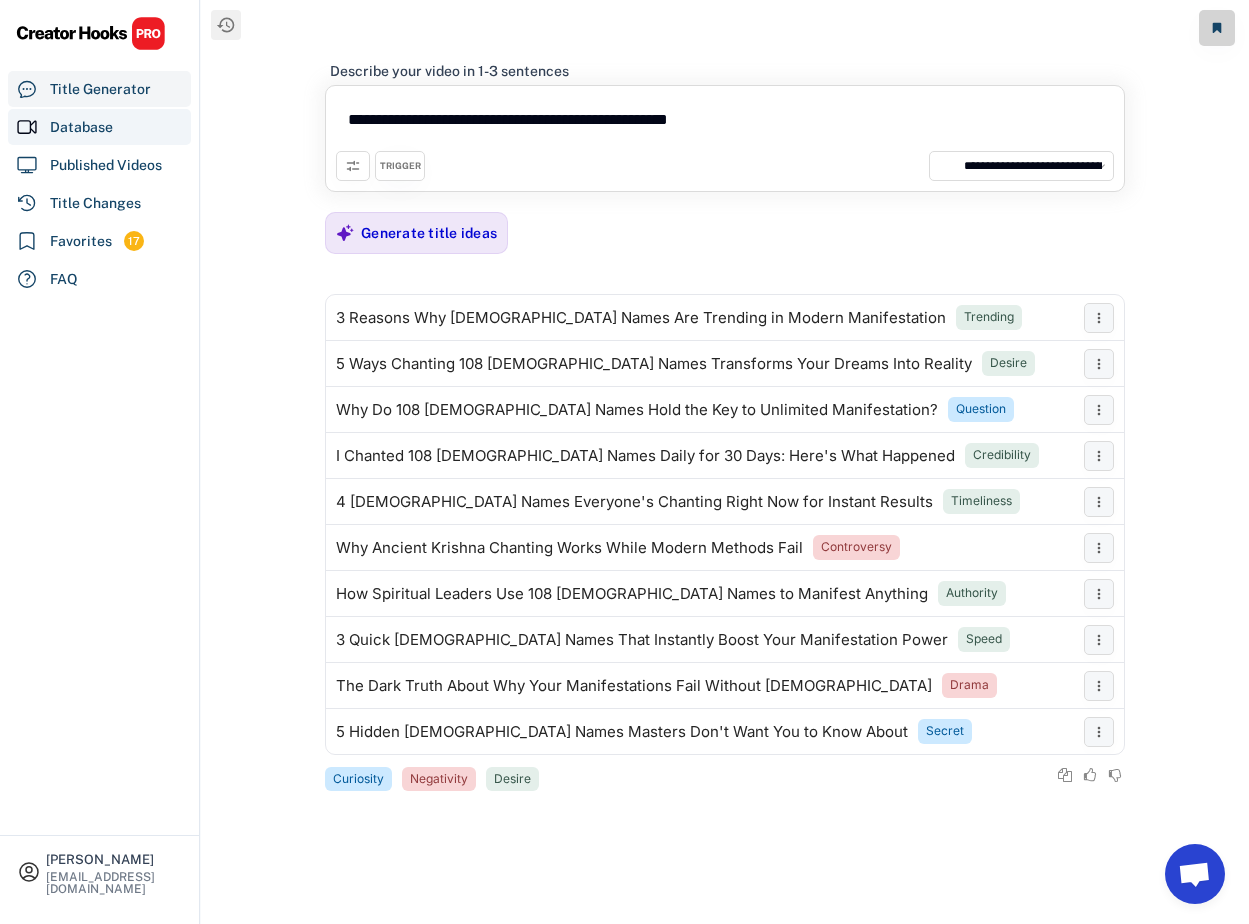 click on "Database" at bounding box center [81, 127] 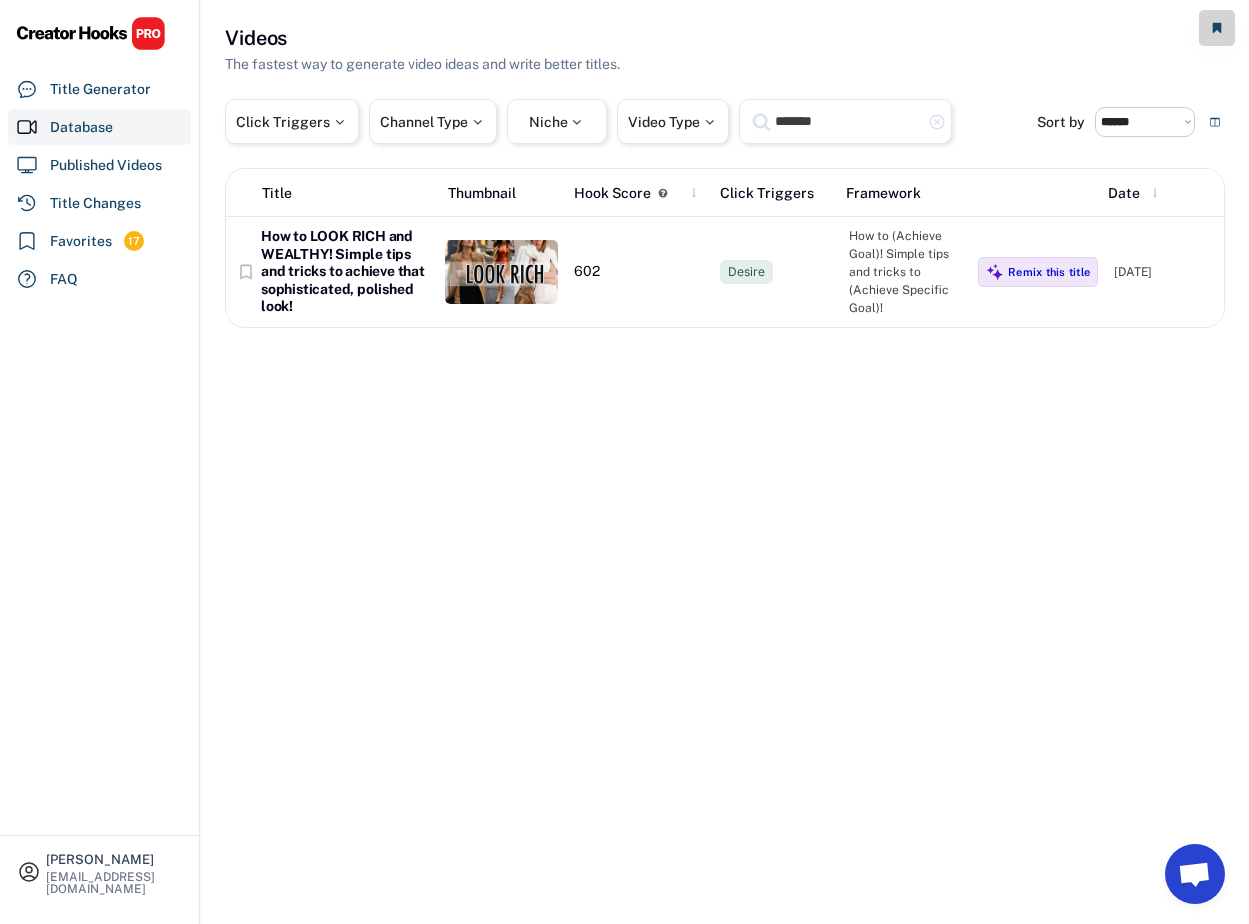 click on "highlight_remove" 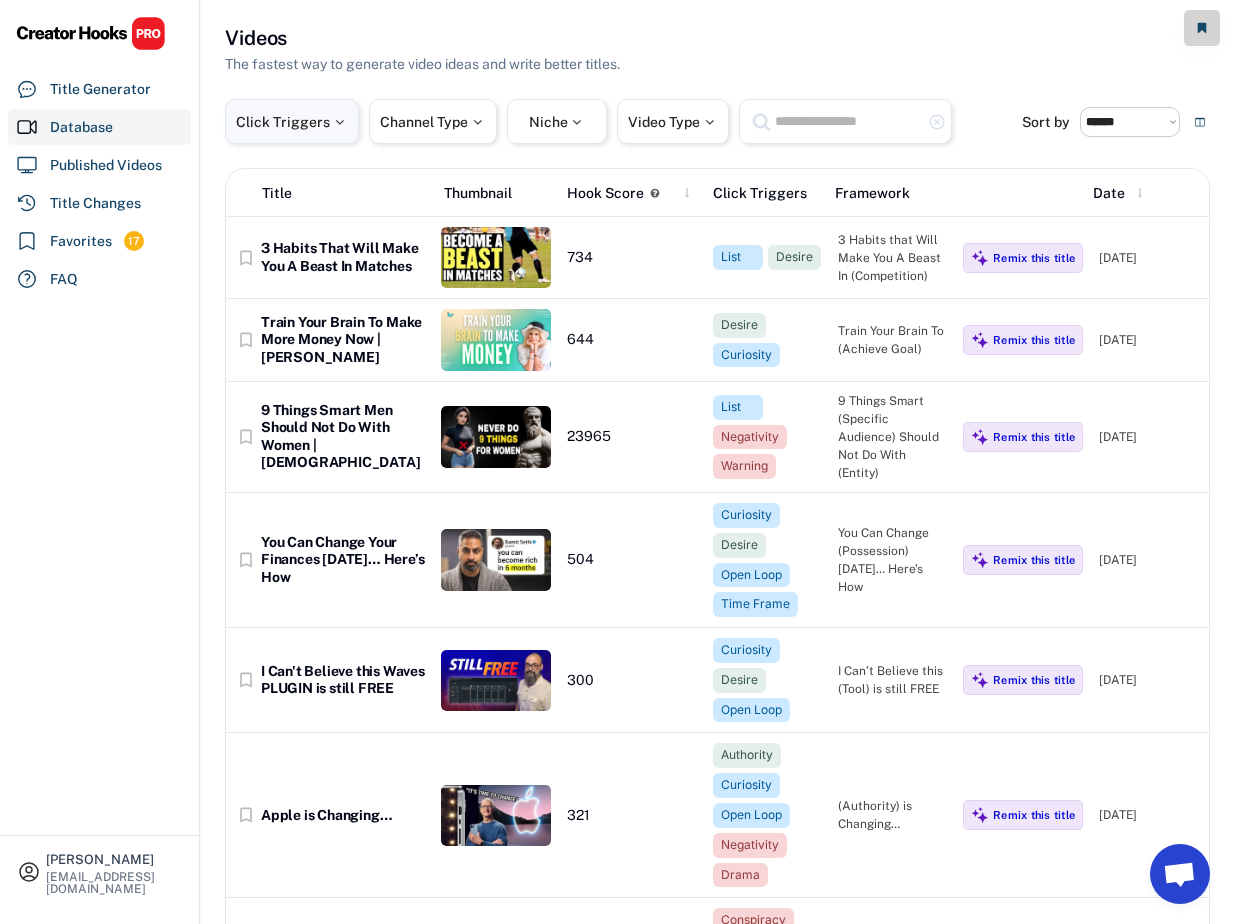 click on "Click Triggers" at bounding box center [292, 122] 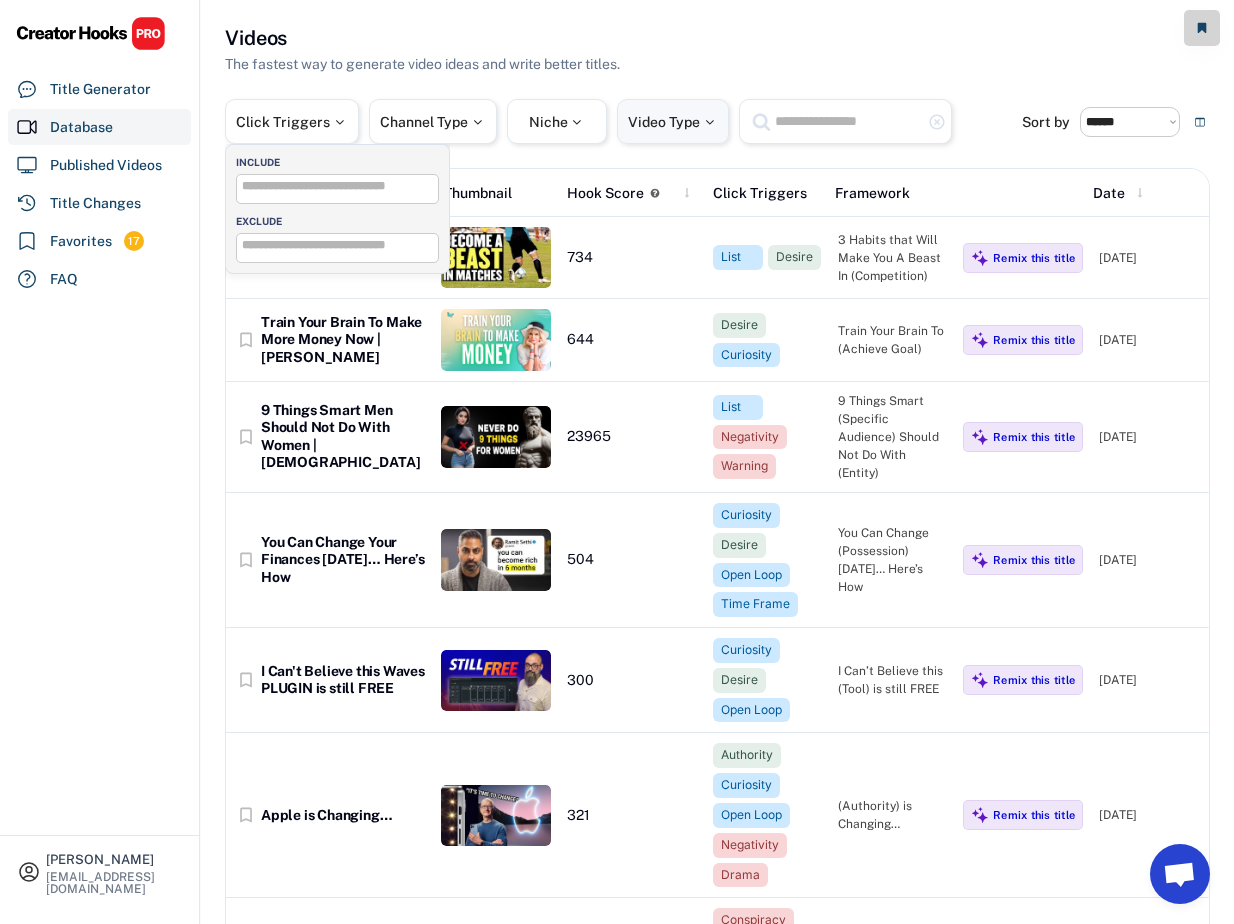 click on "Video Type" at bounding box center (673, 121) 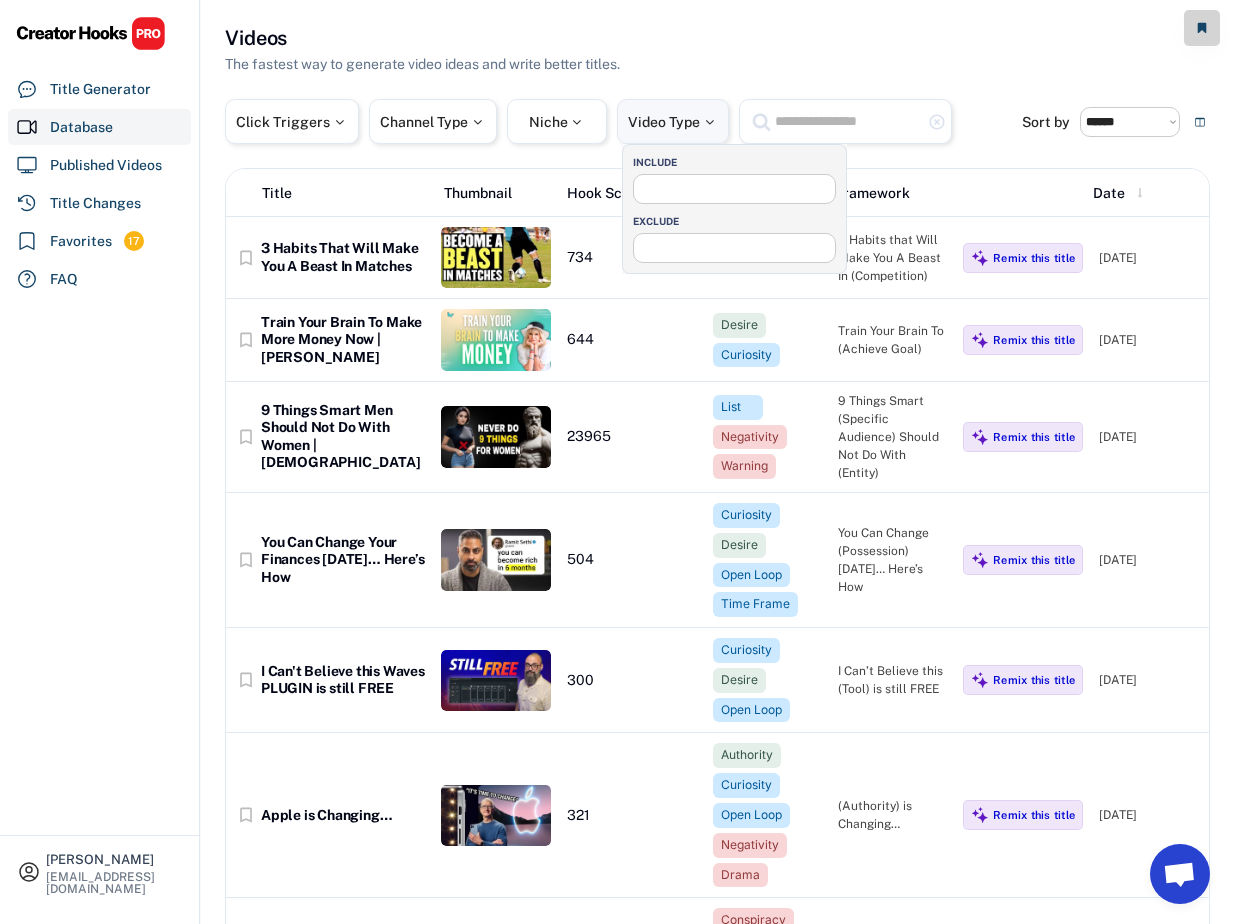 select 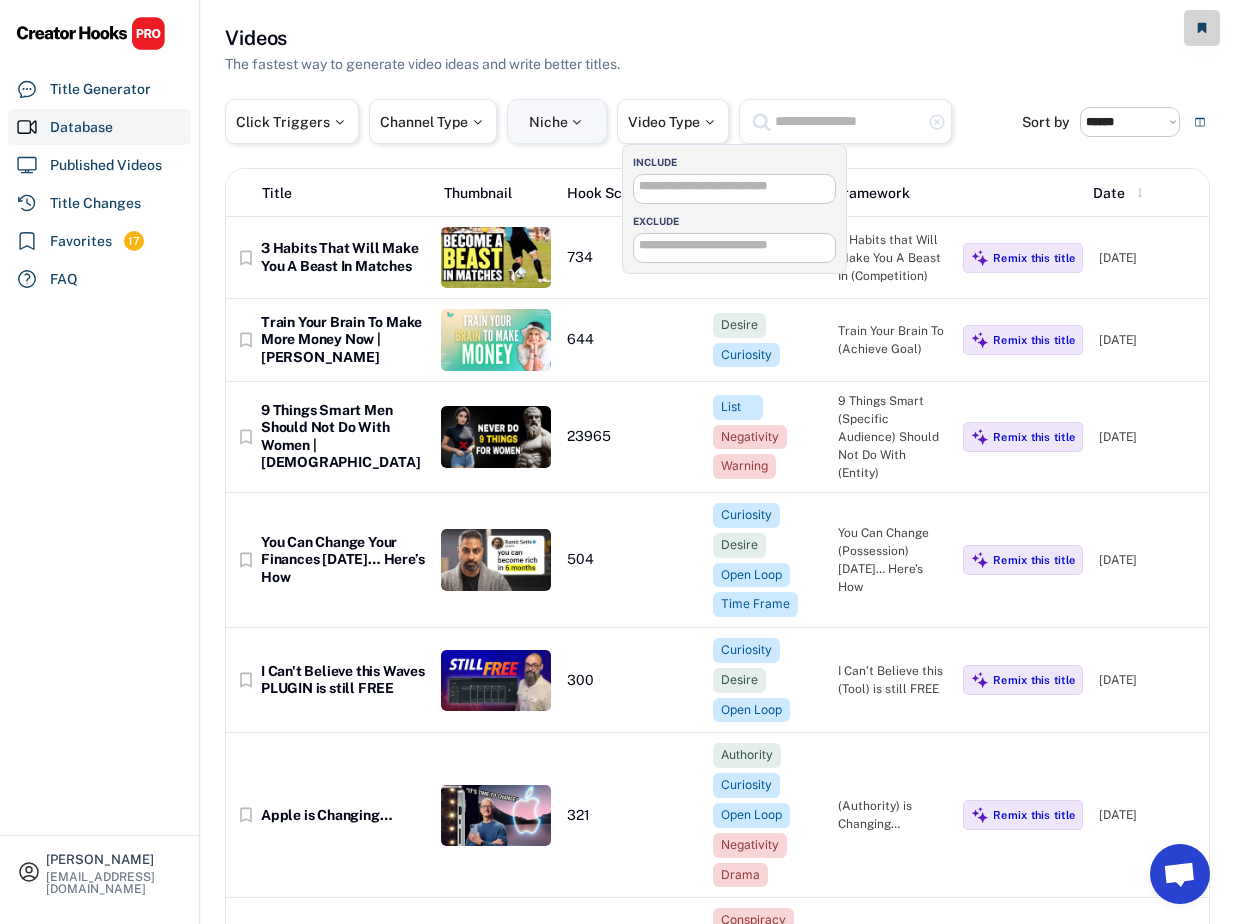 click on "Niche" at bounding box center (557, 121) 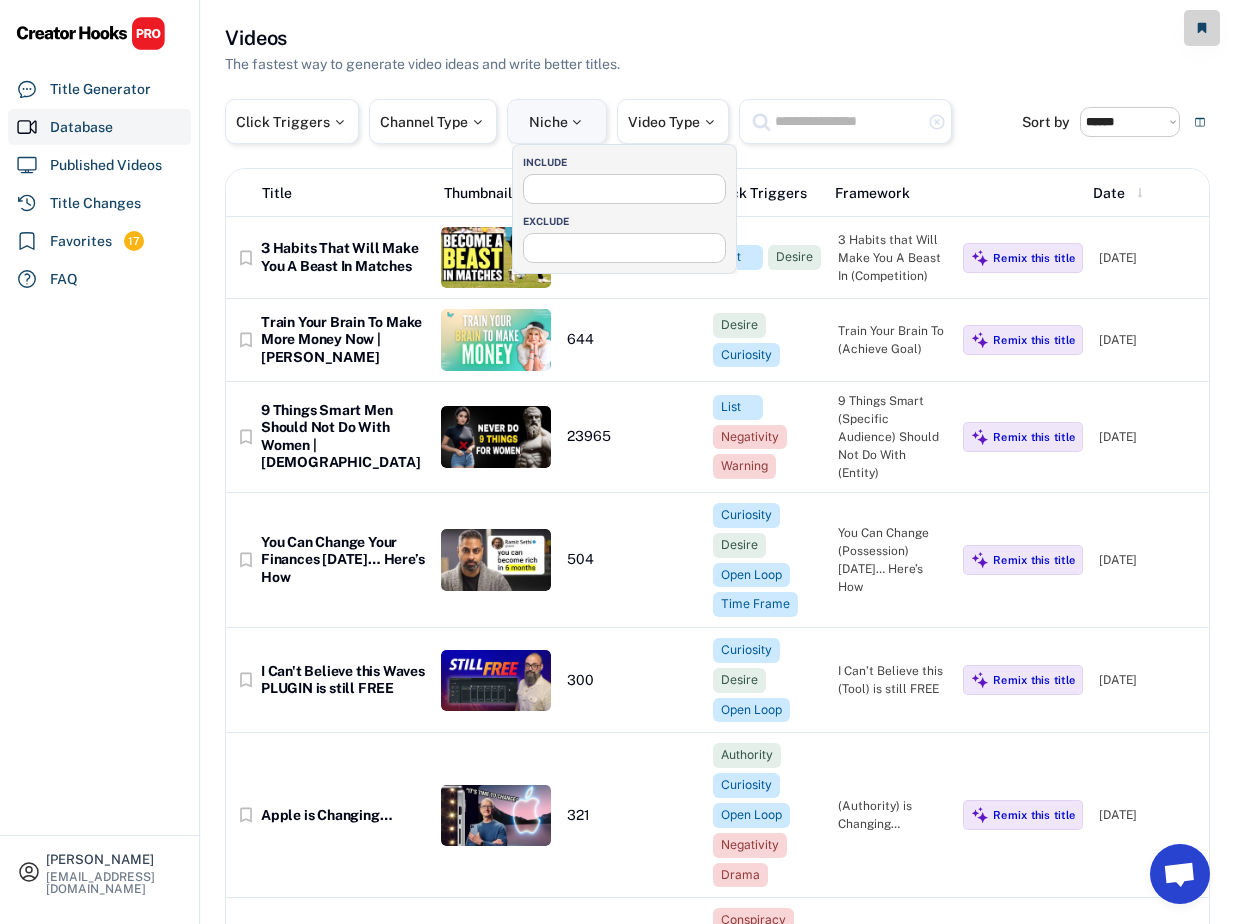 select 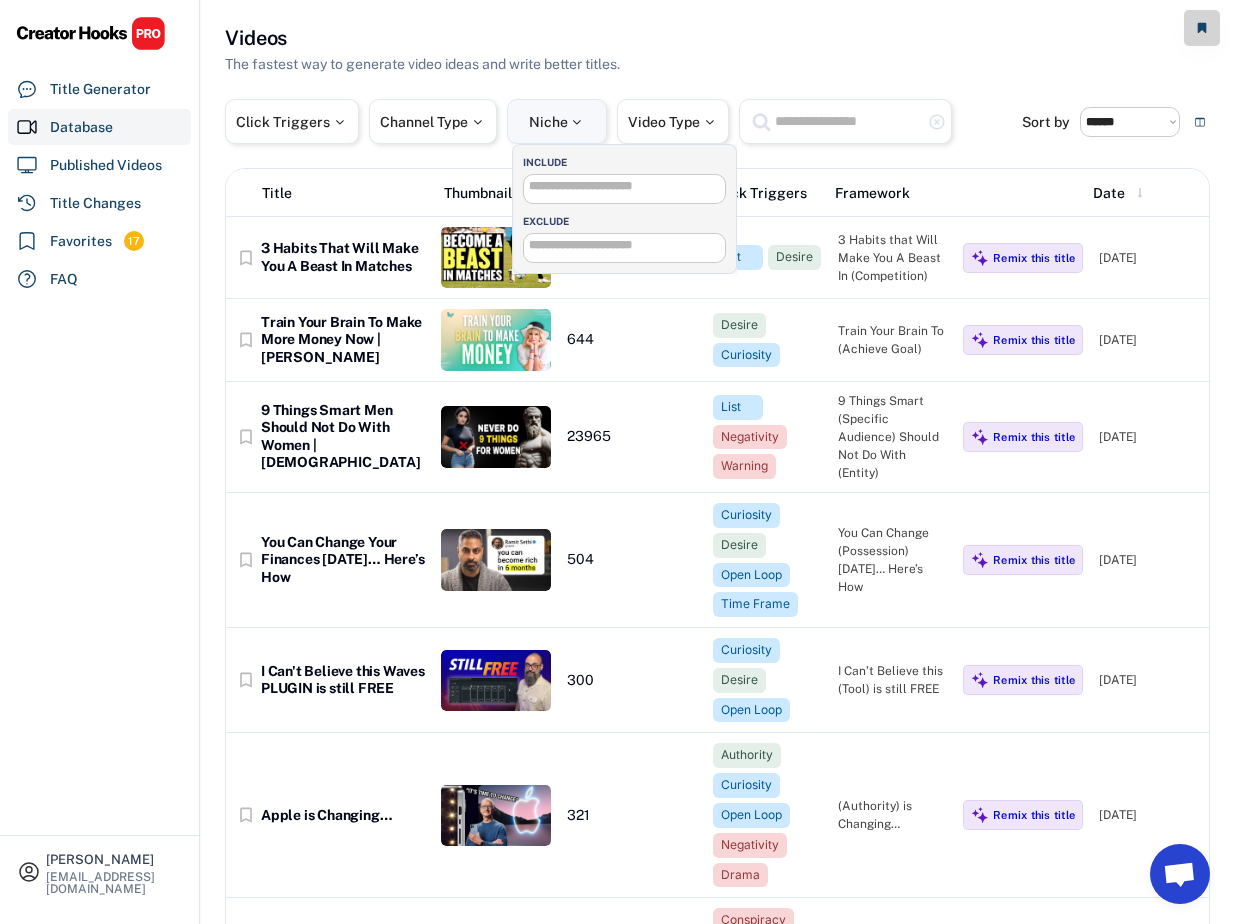 click on "Niche" at bounding box center (557, 121) 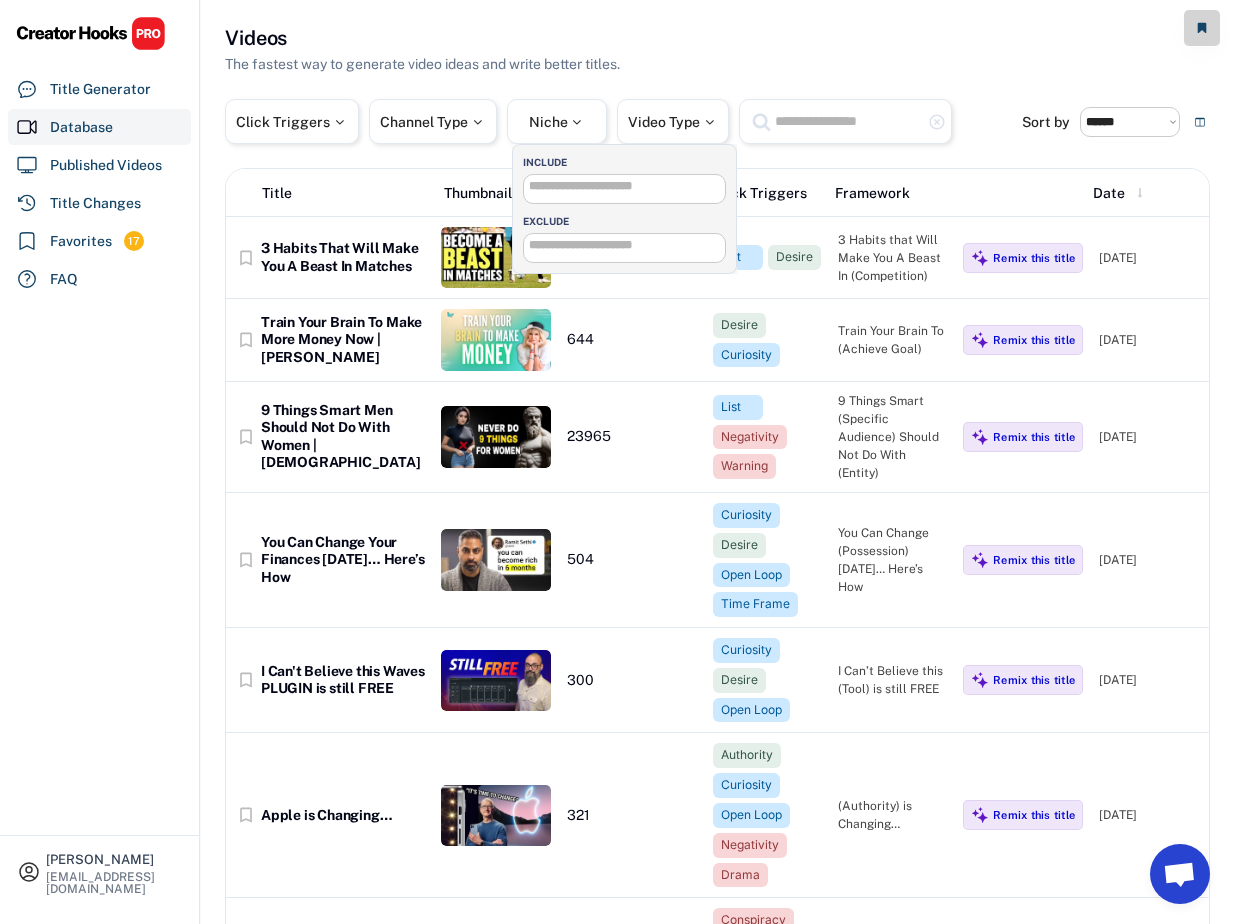 click at bounding box center [848, 121] 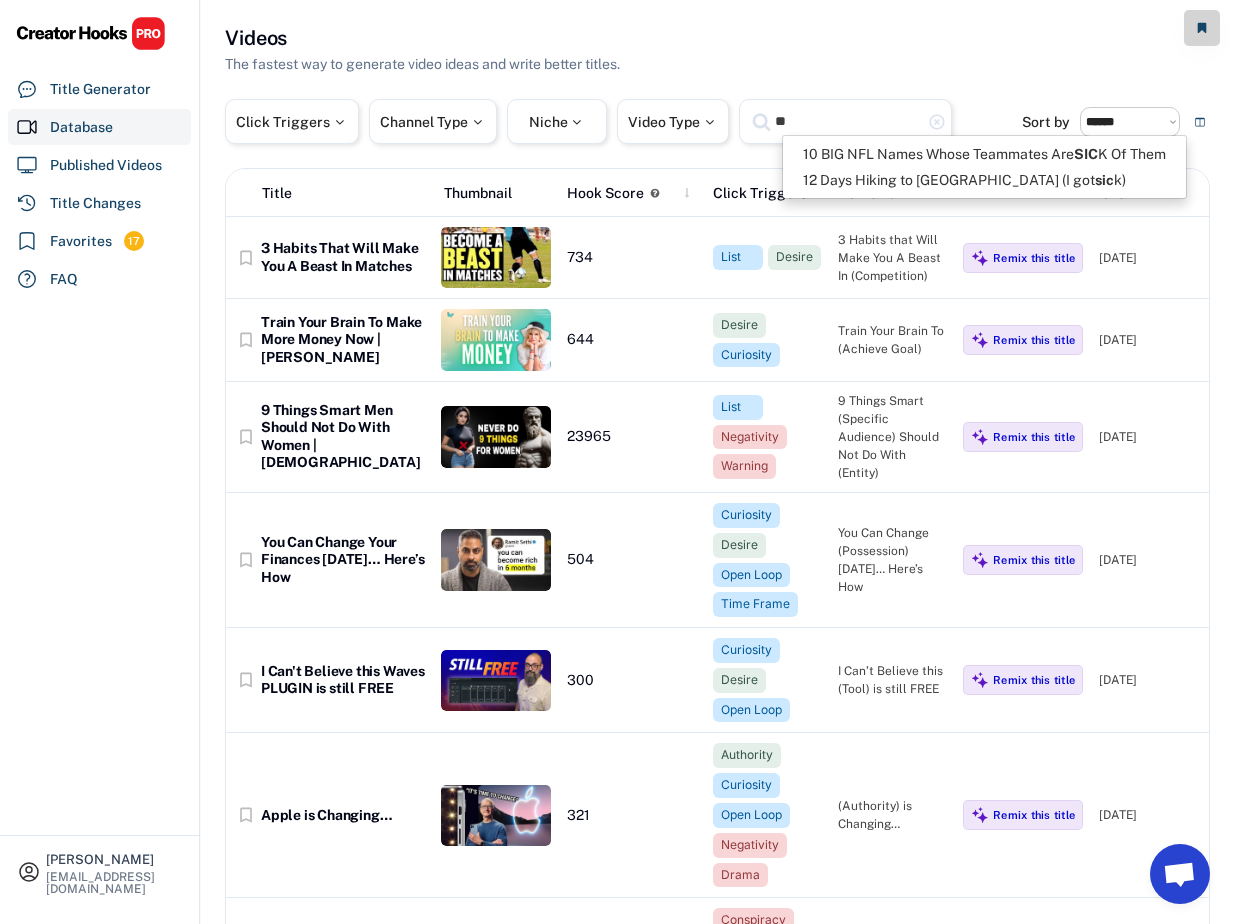 type on "*" 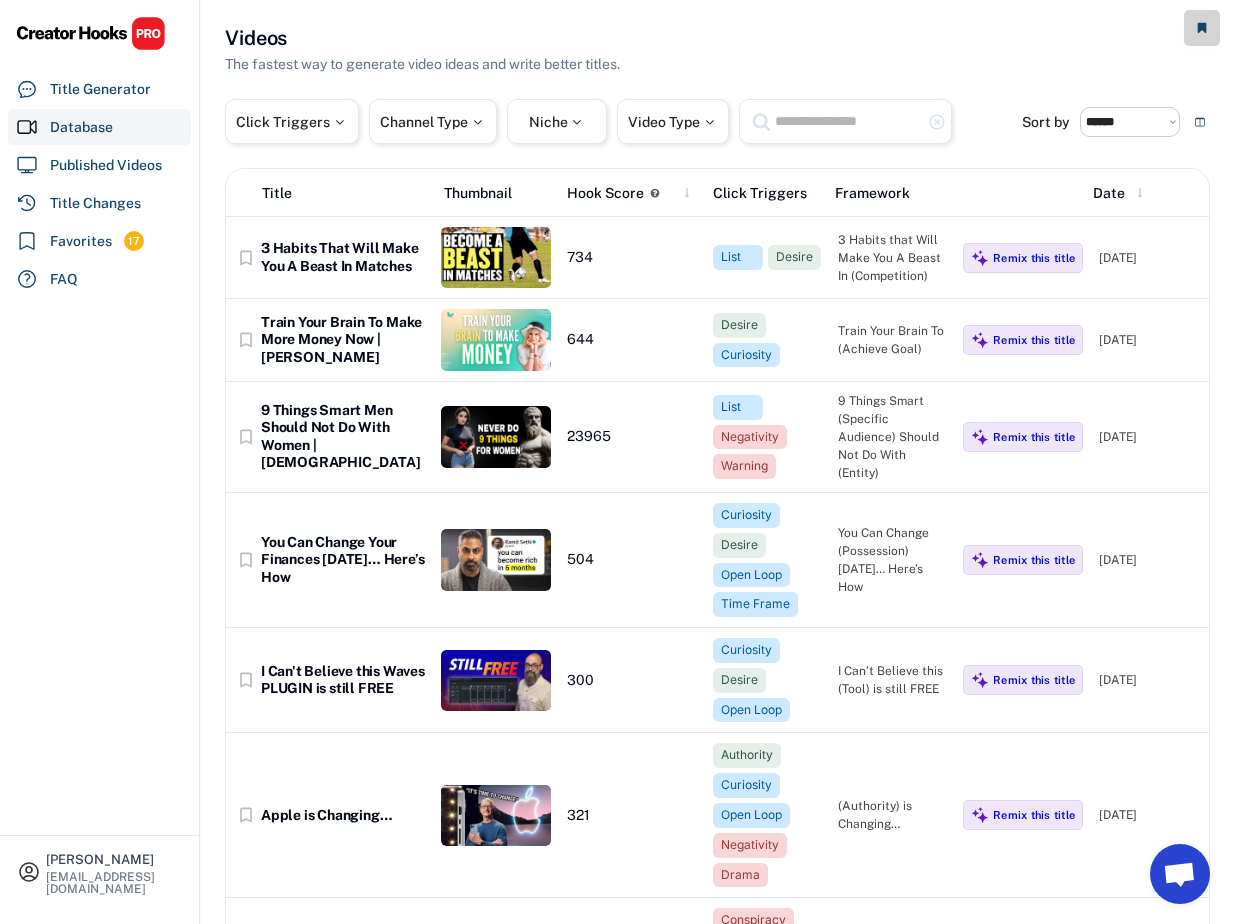 type on "*" 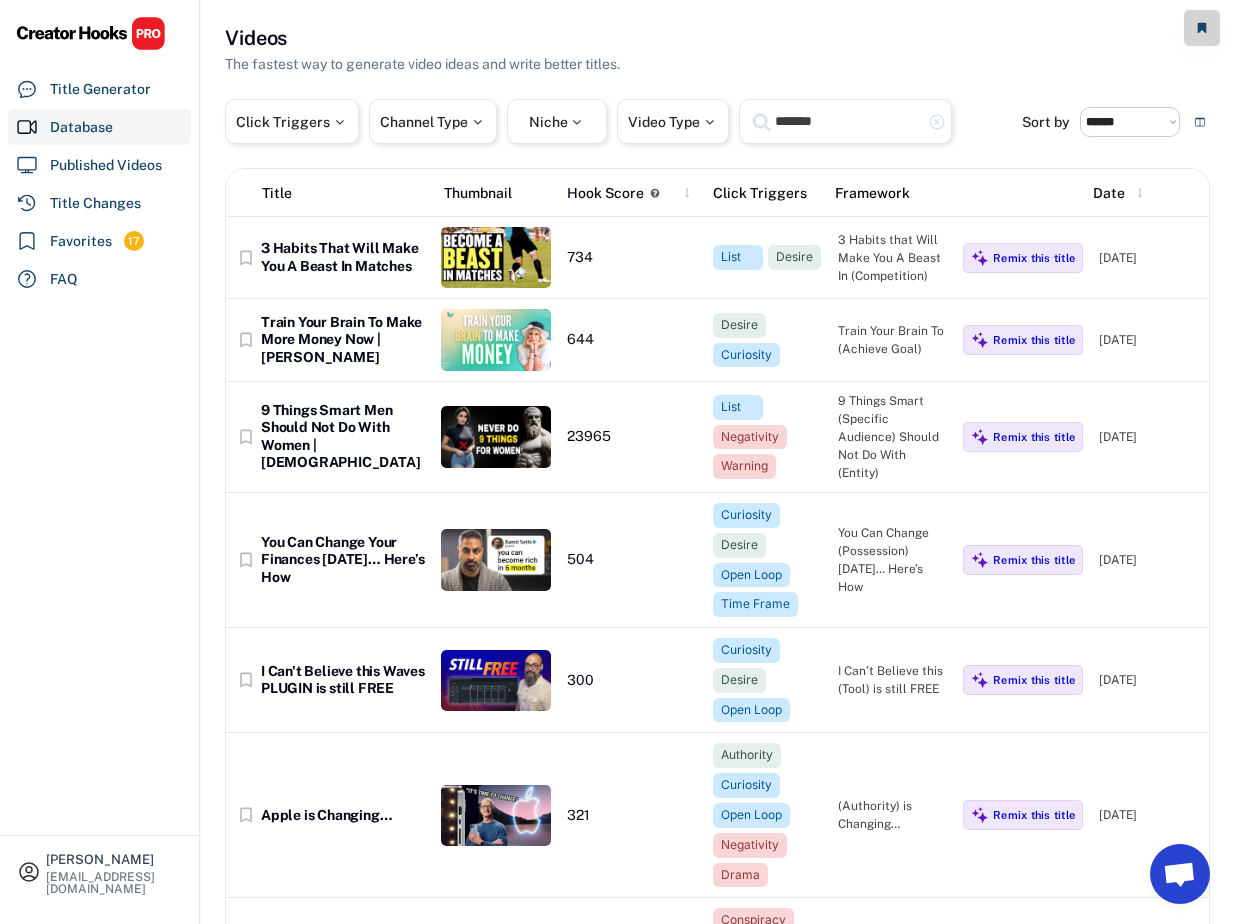 type on "*******" 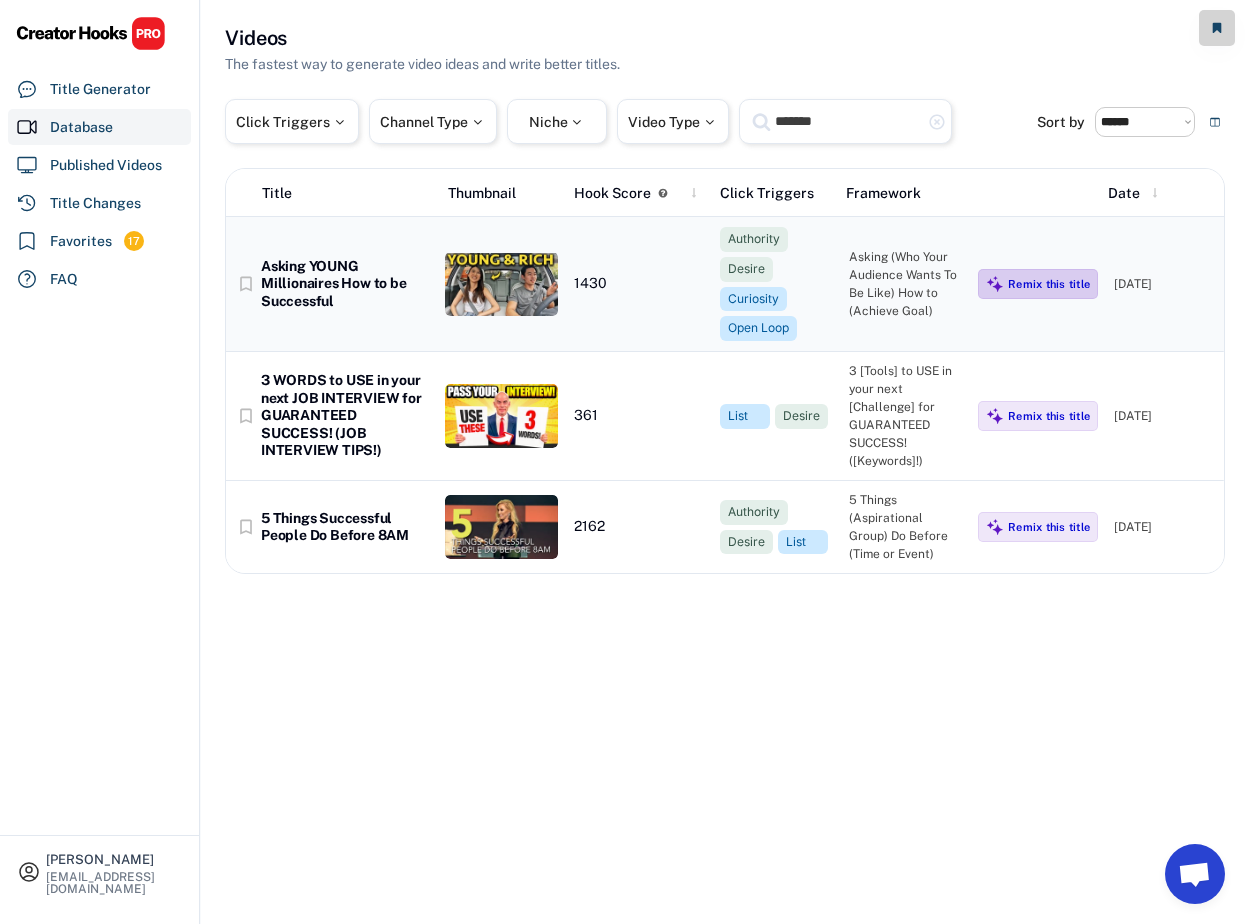 click on "Remix this title" at bounding box center (1049, 284) 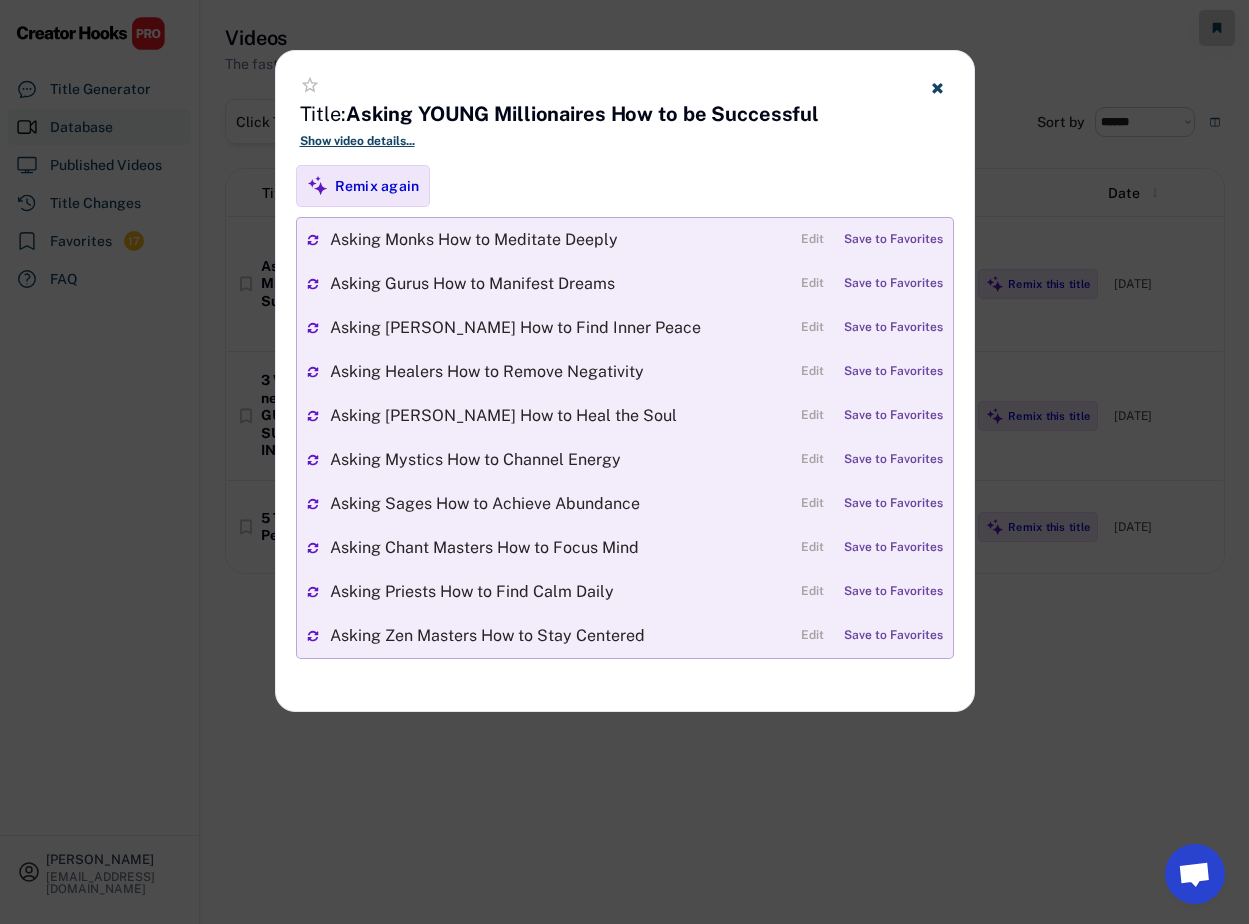 click at bounding box center (624, 462) 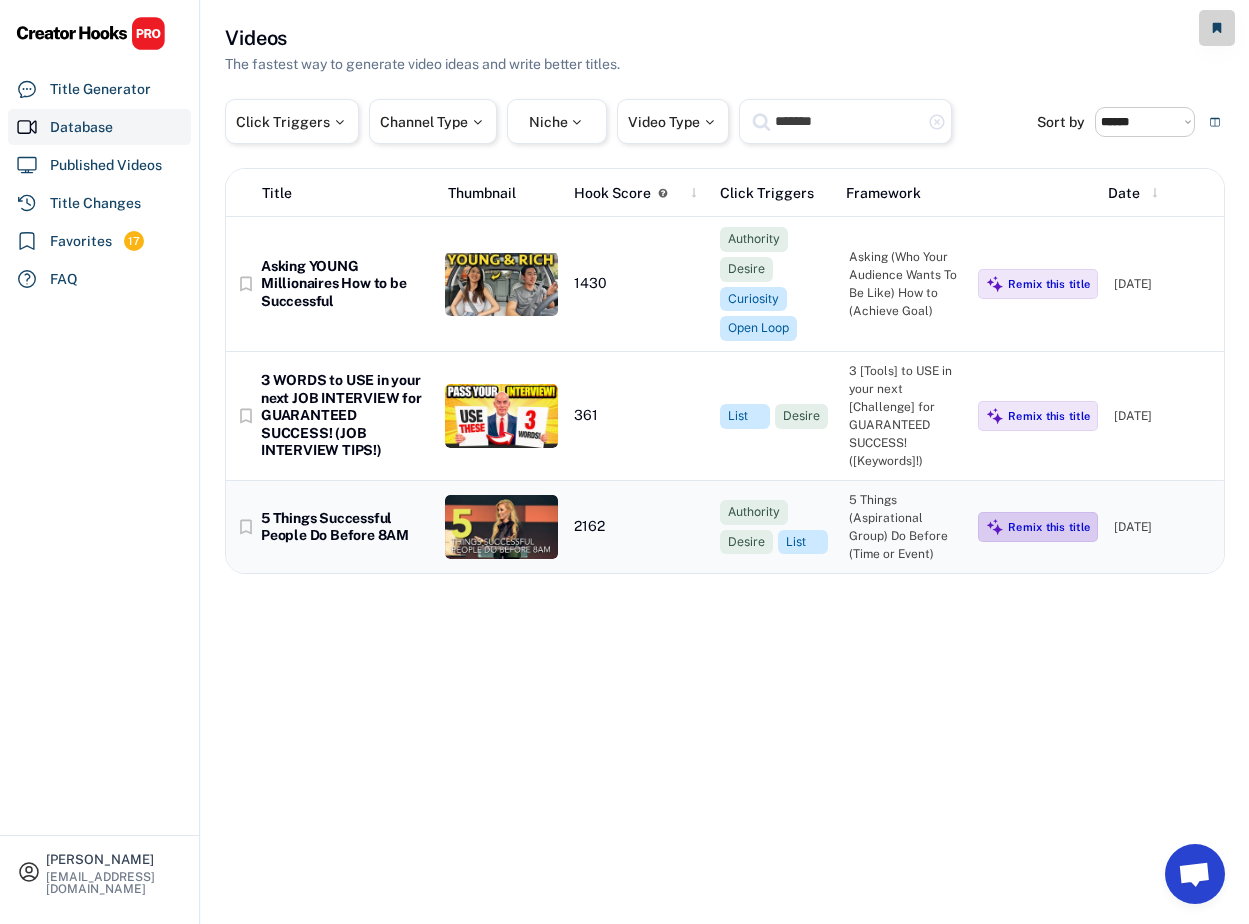 click on "Remix this title" at bounding box center [1049, 527] 